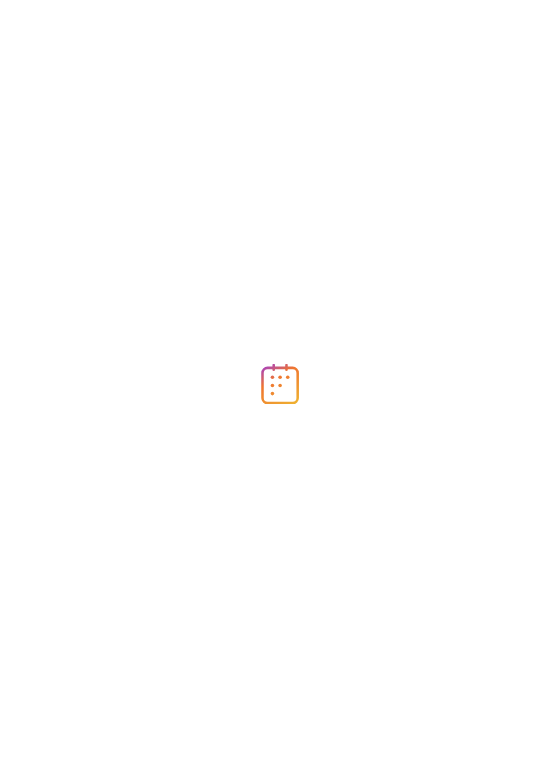scroll, scrollTop: 0, scrollLeft: 0, axis: both 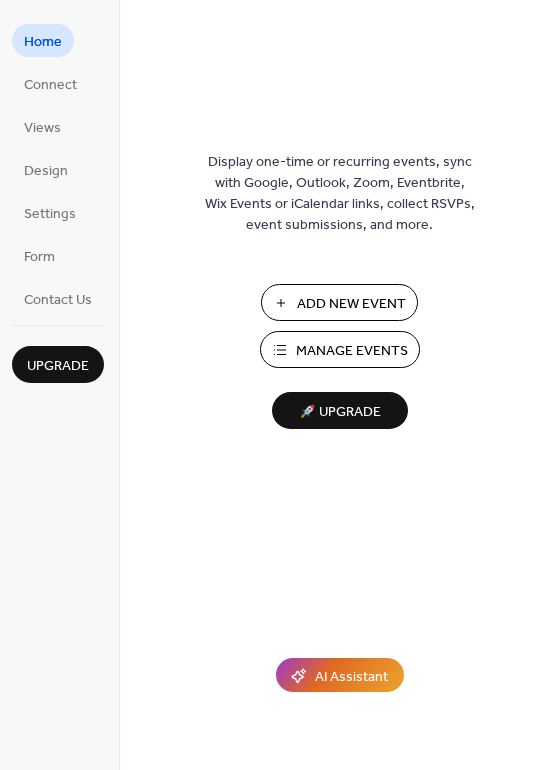 click on "Manage Events" at bounding box center [352, 351] 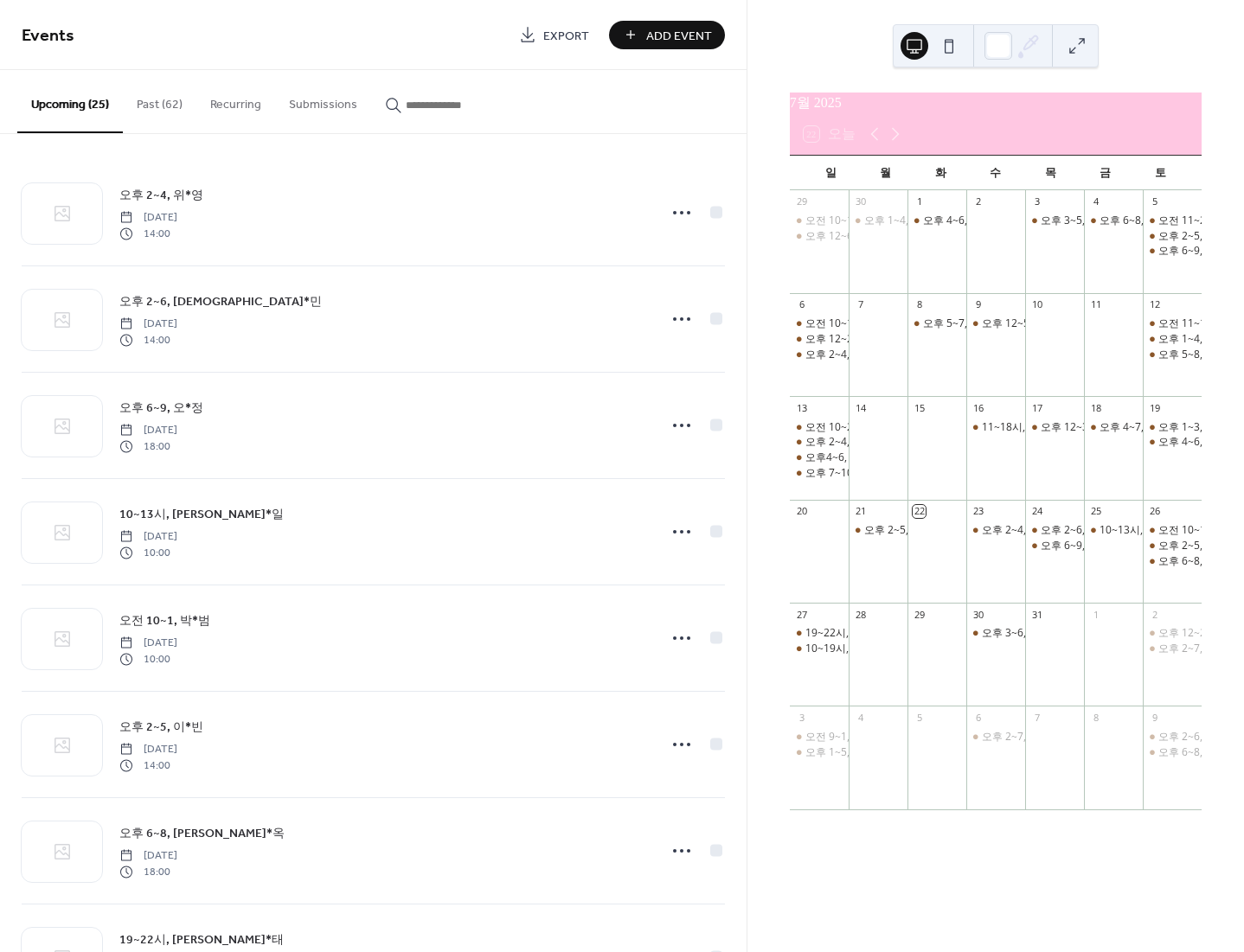 scroll, scrollTop: 0, scrollLeft: 0, axis: both 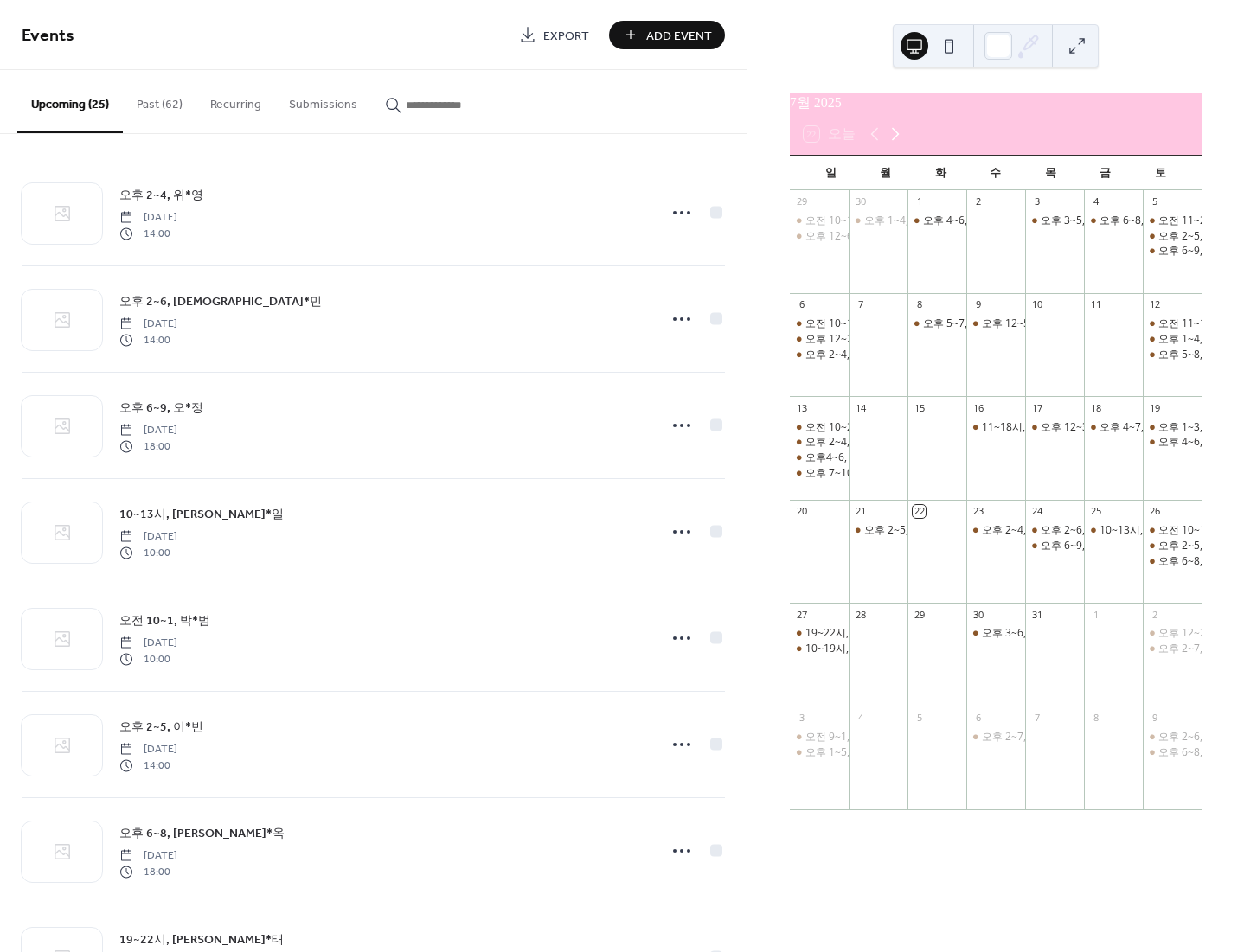 click 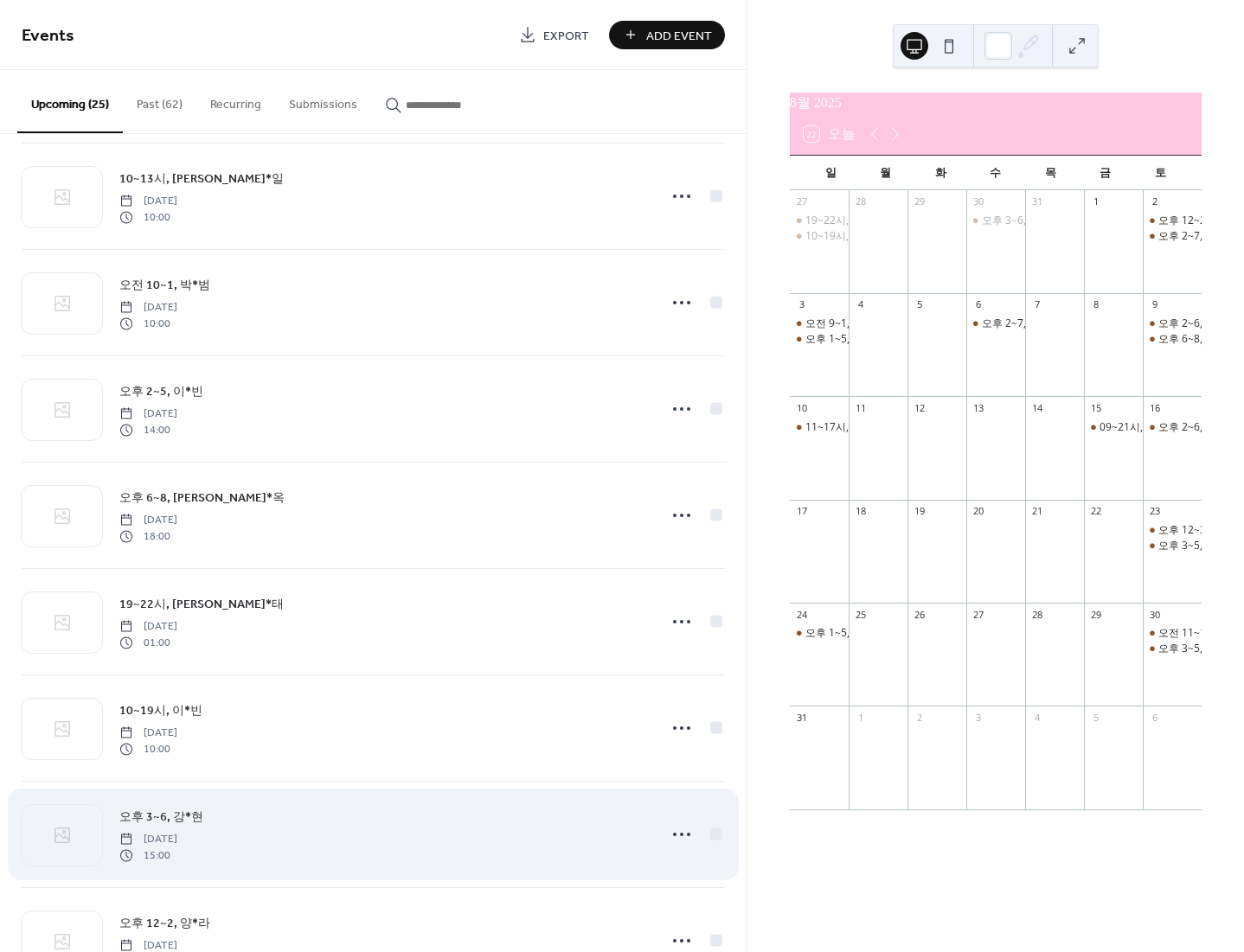 scroll, scrollTop: 461, scrollLeft: 0, axis: vertical 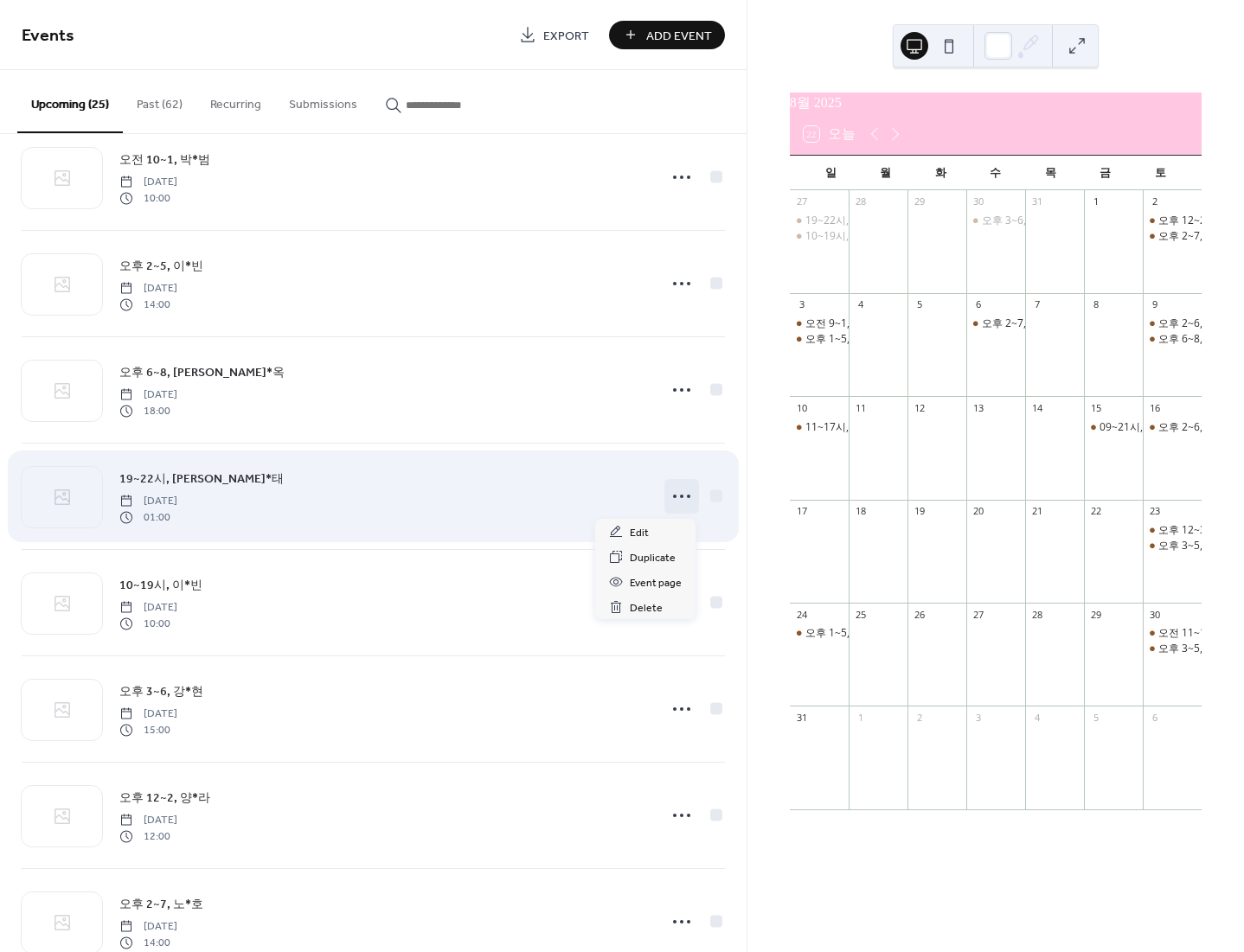 click 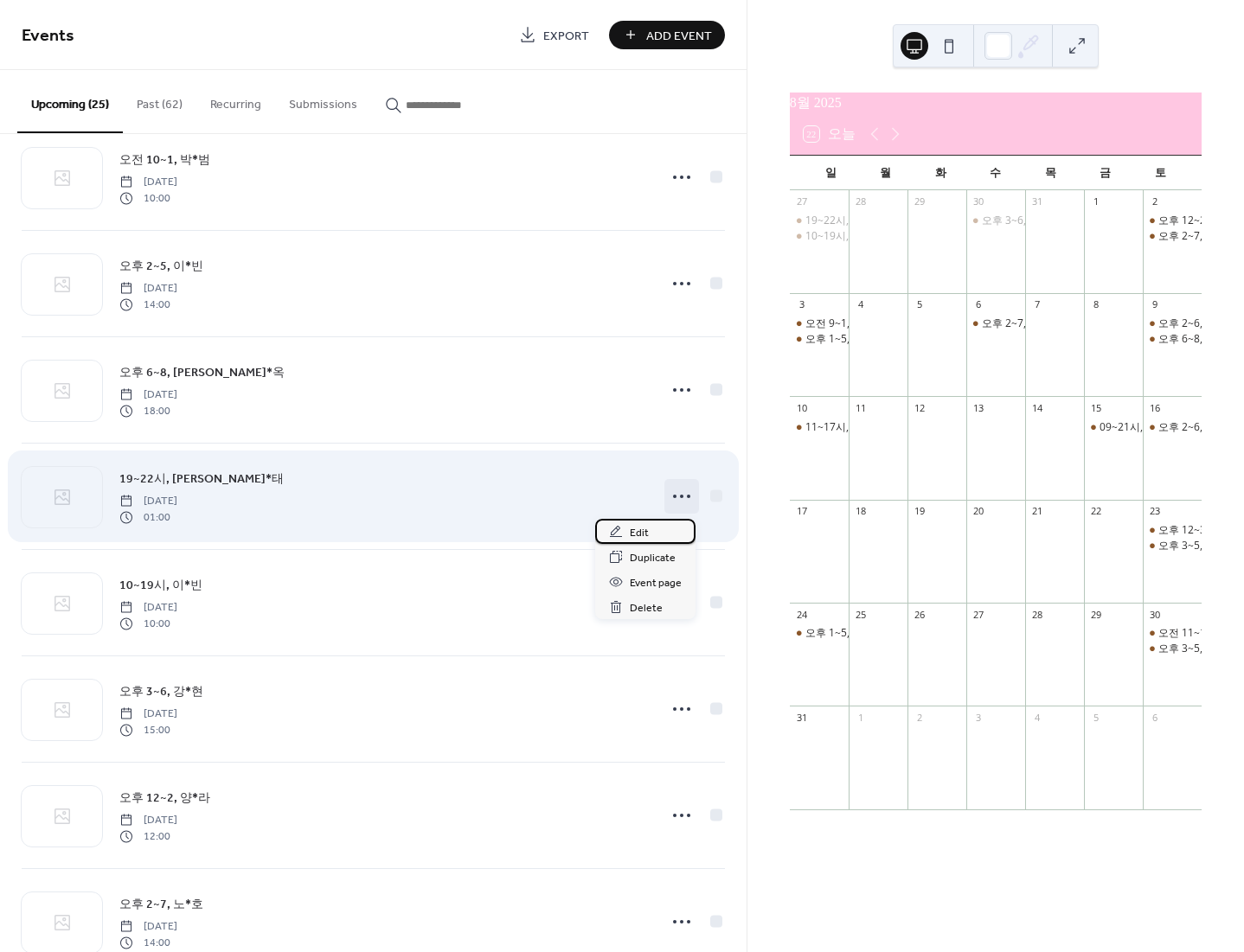 click on "Edit" at bounding box center [645, 531] 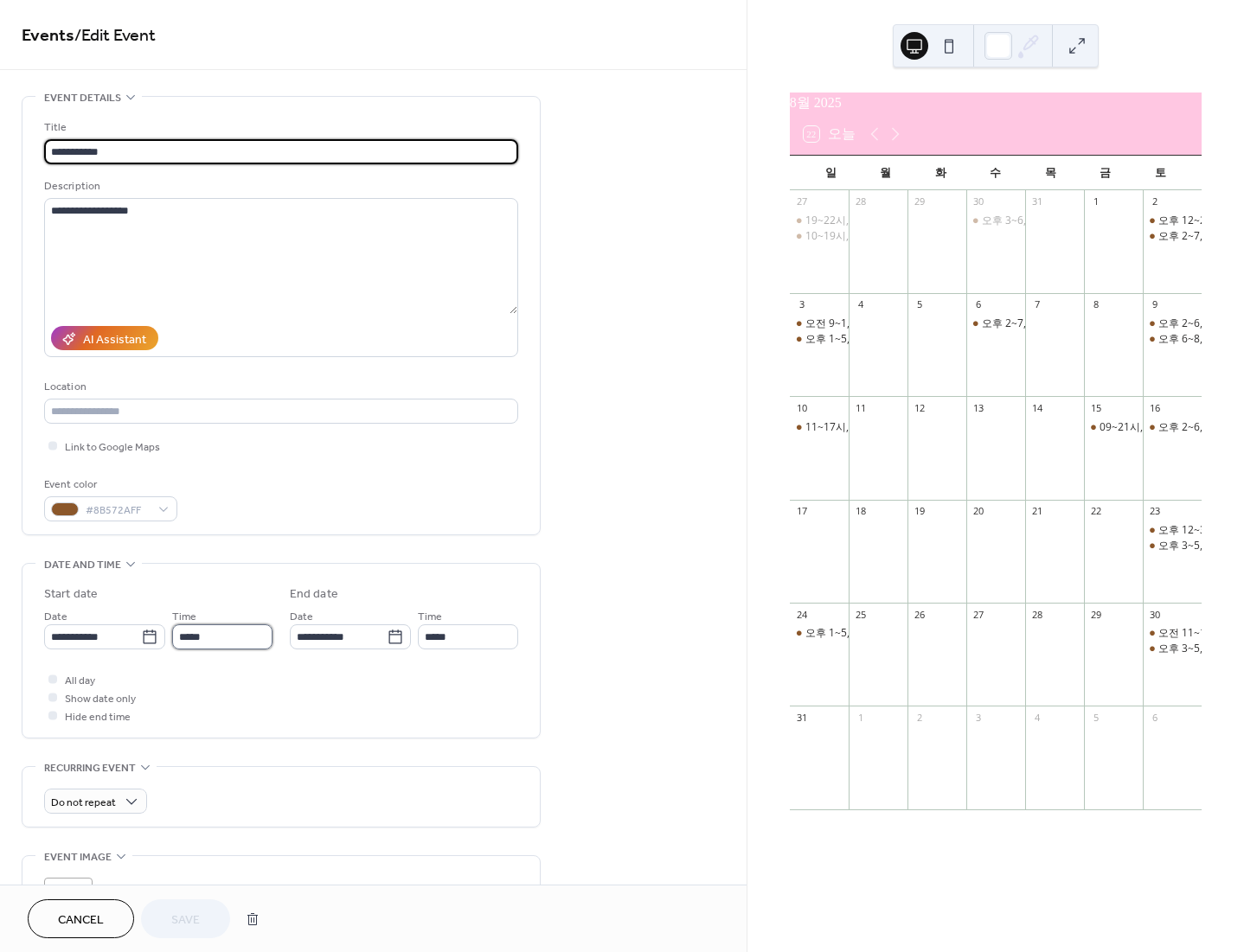 click on "*****" at bounding box center [222, 636] 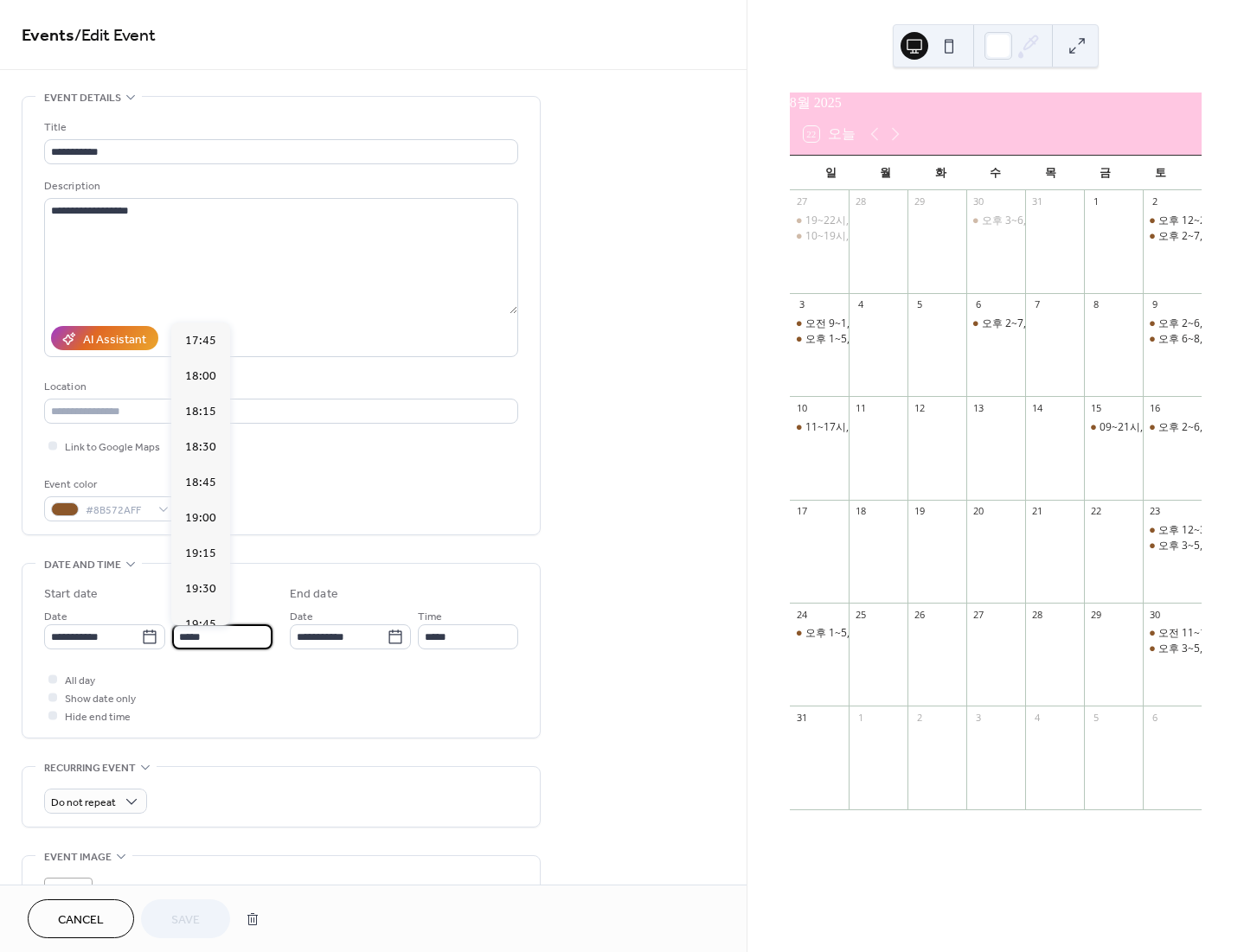 scroll, scrollTop: 2651, scrollLeft: 0, axis: vertical 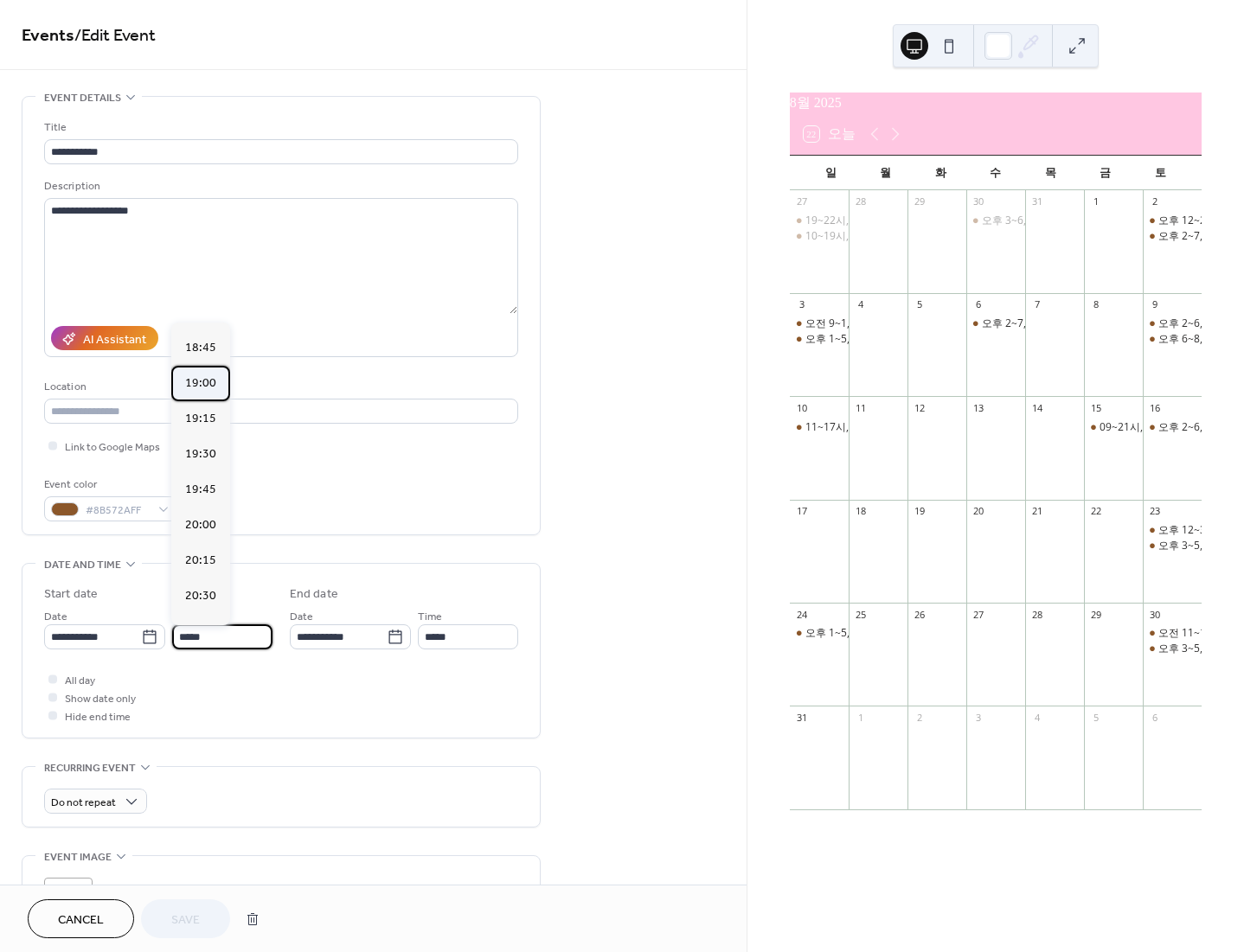 click on "19:00" at bounding box center (201, 383) 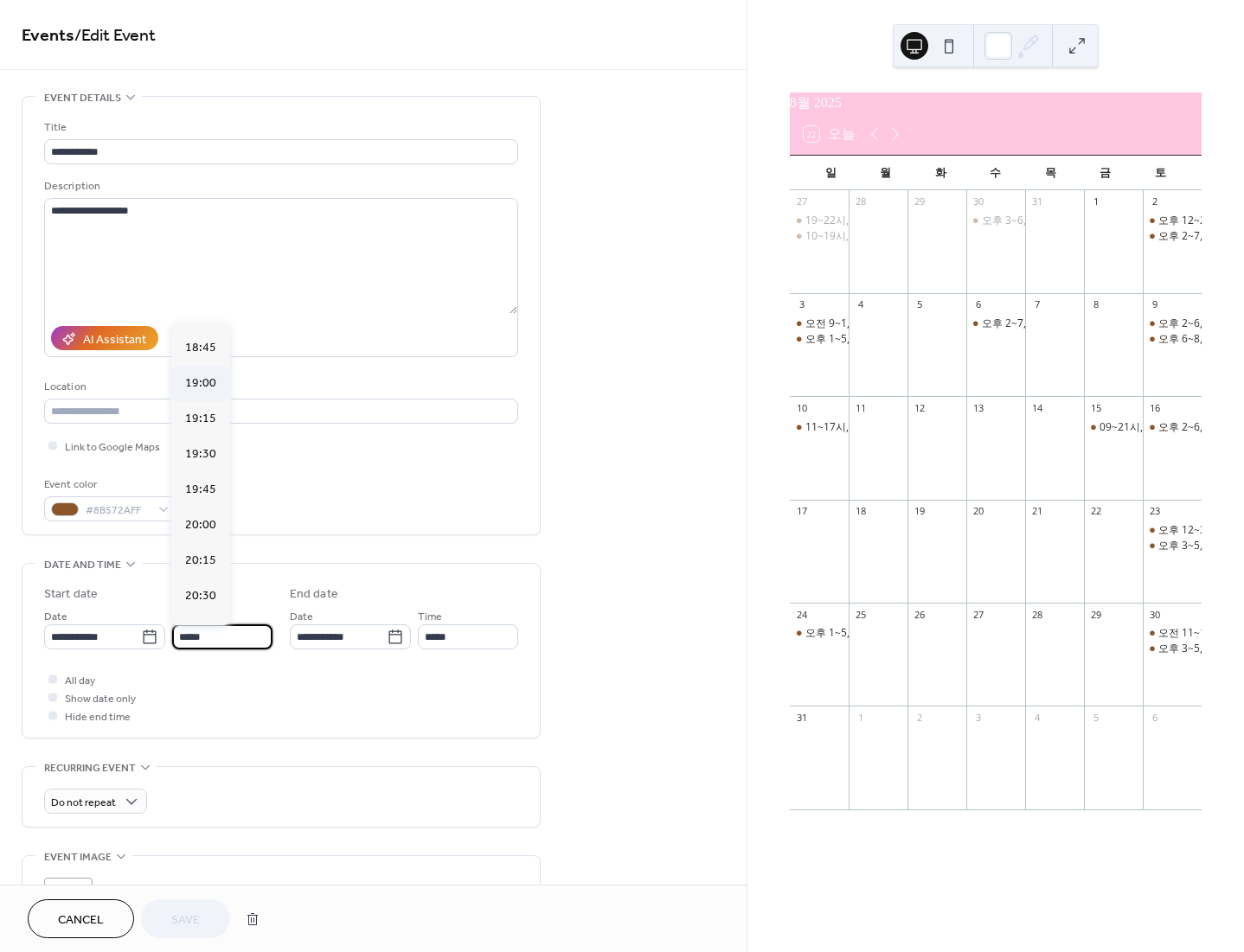 type on "*****" 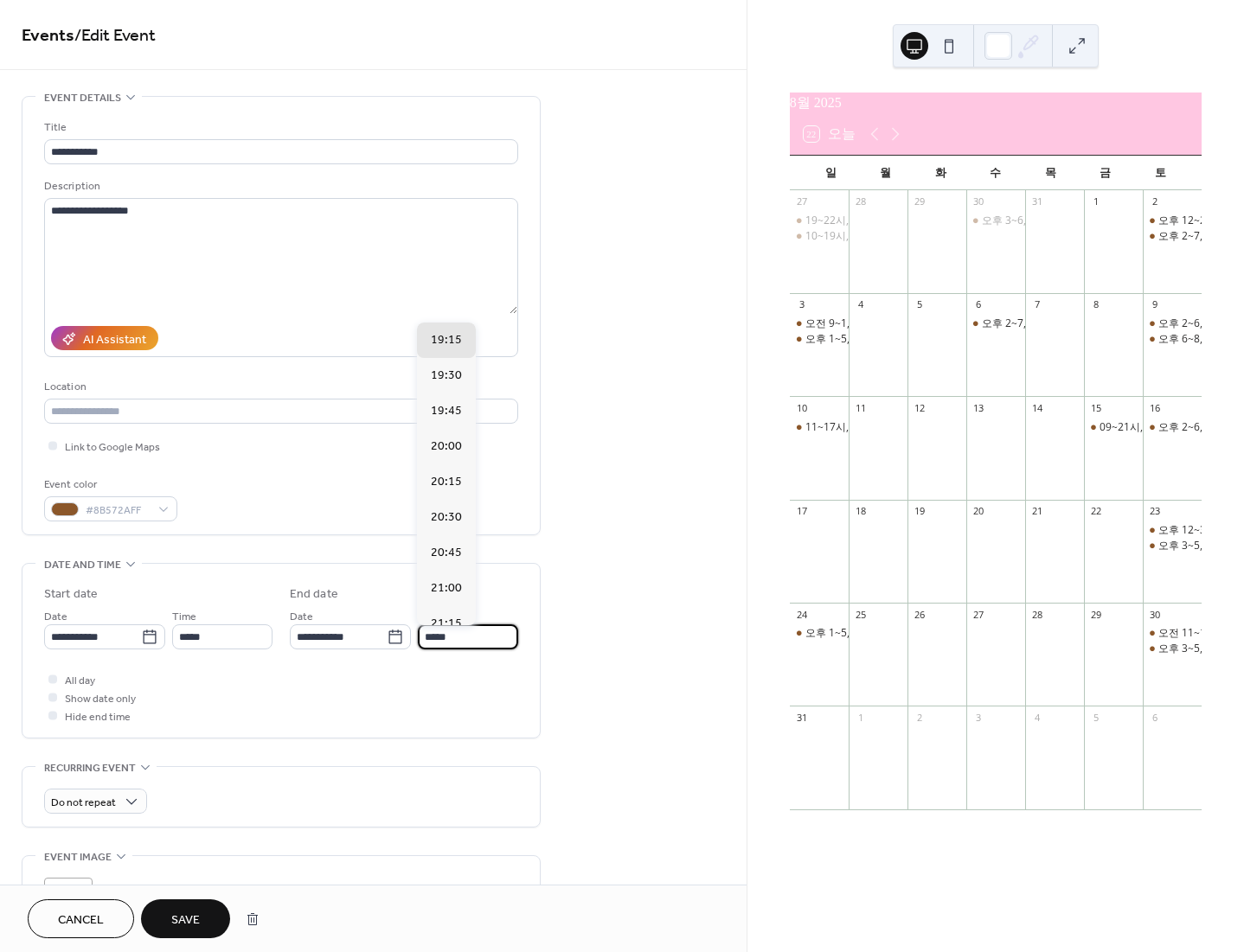 click on "*****" at bounding box center [468, 636] 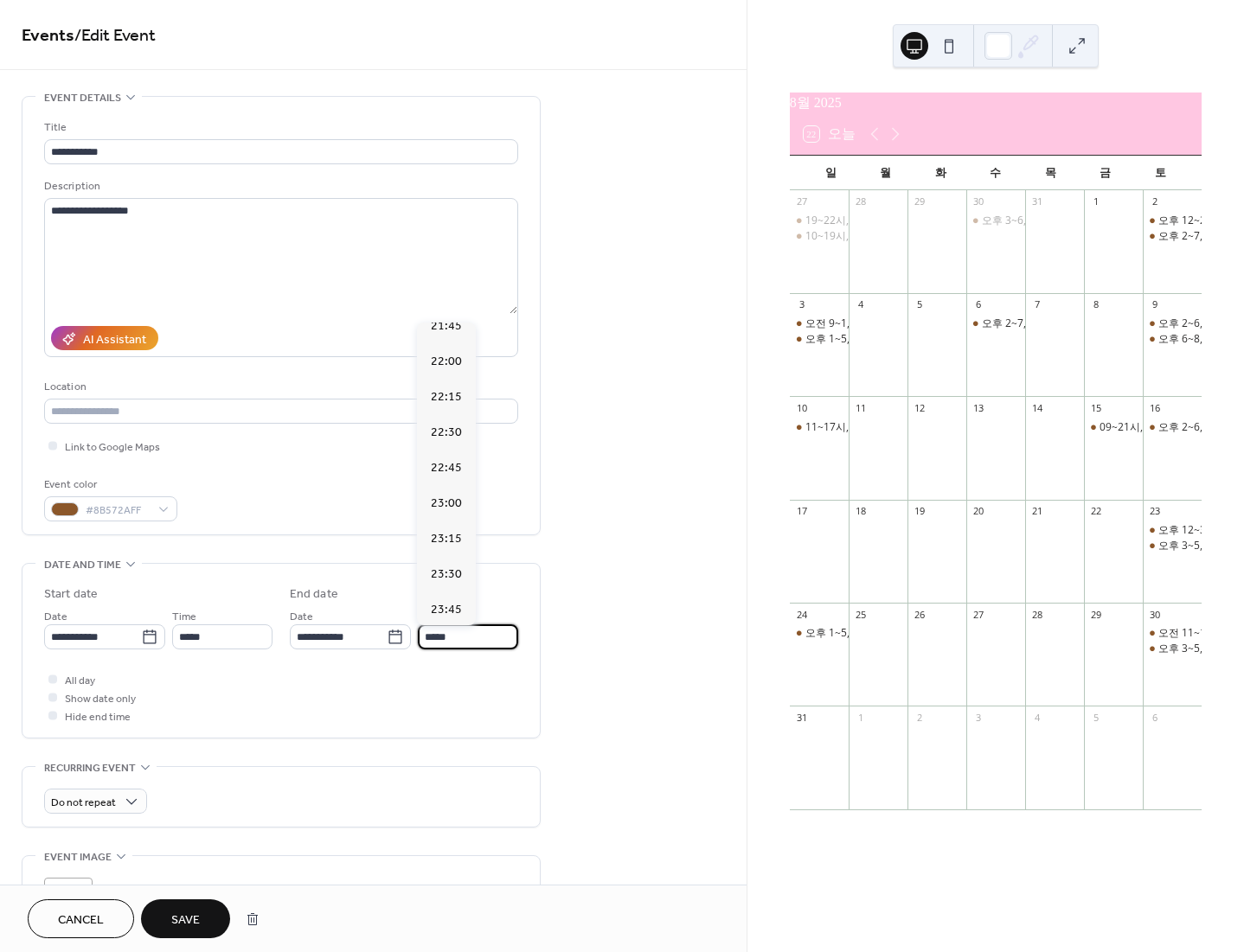 scroll, scrollTop: 370, scrollLeft: 0, axis: vertical 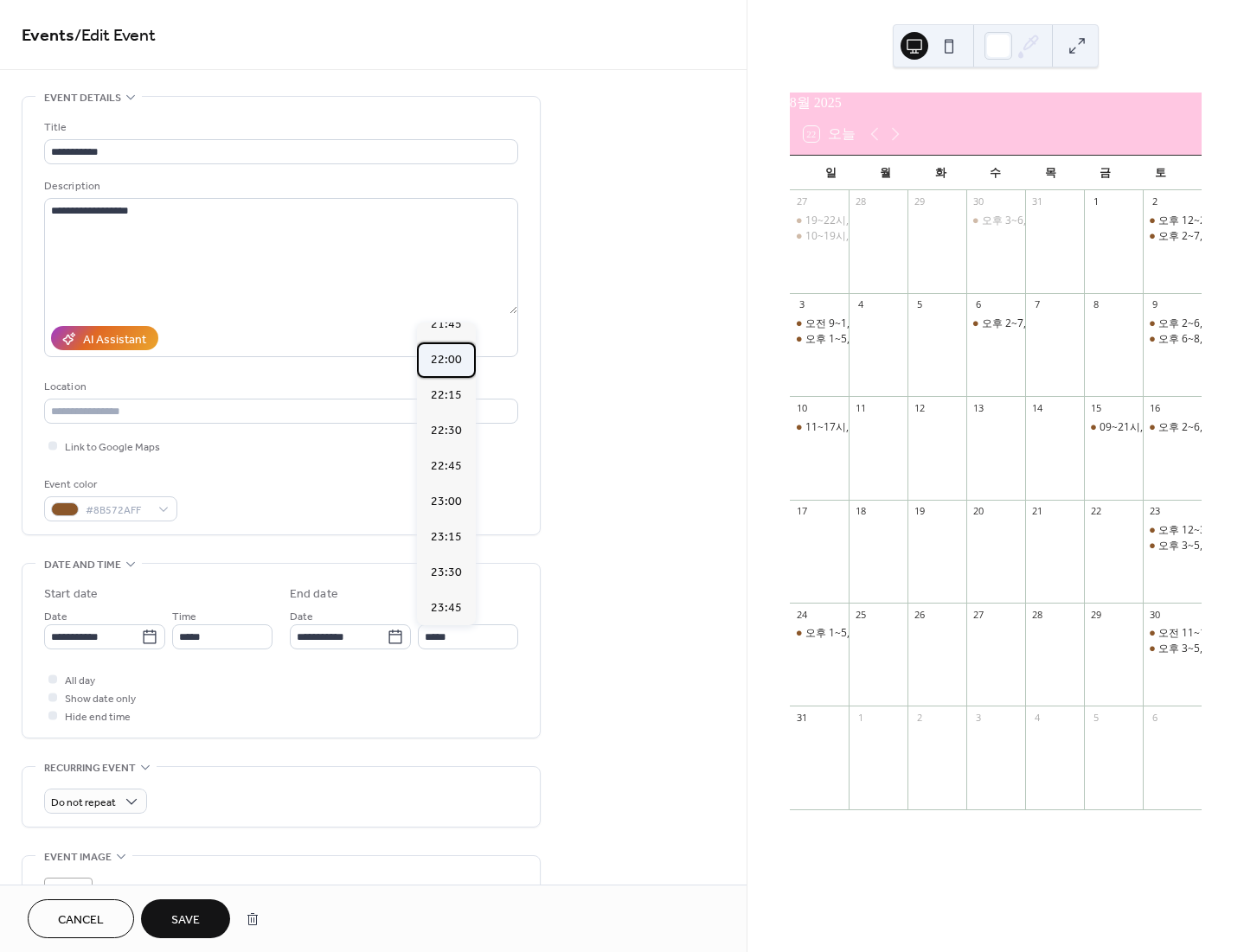 click on "22:00" at bounding box center [446, 360] 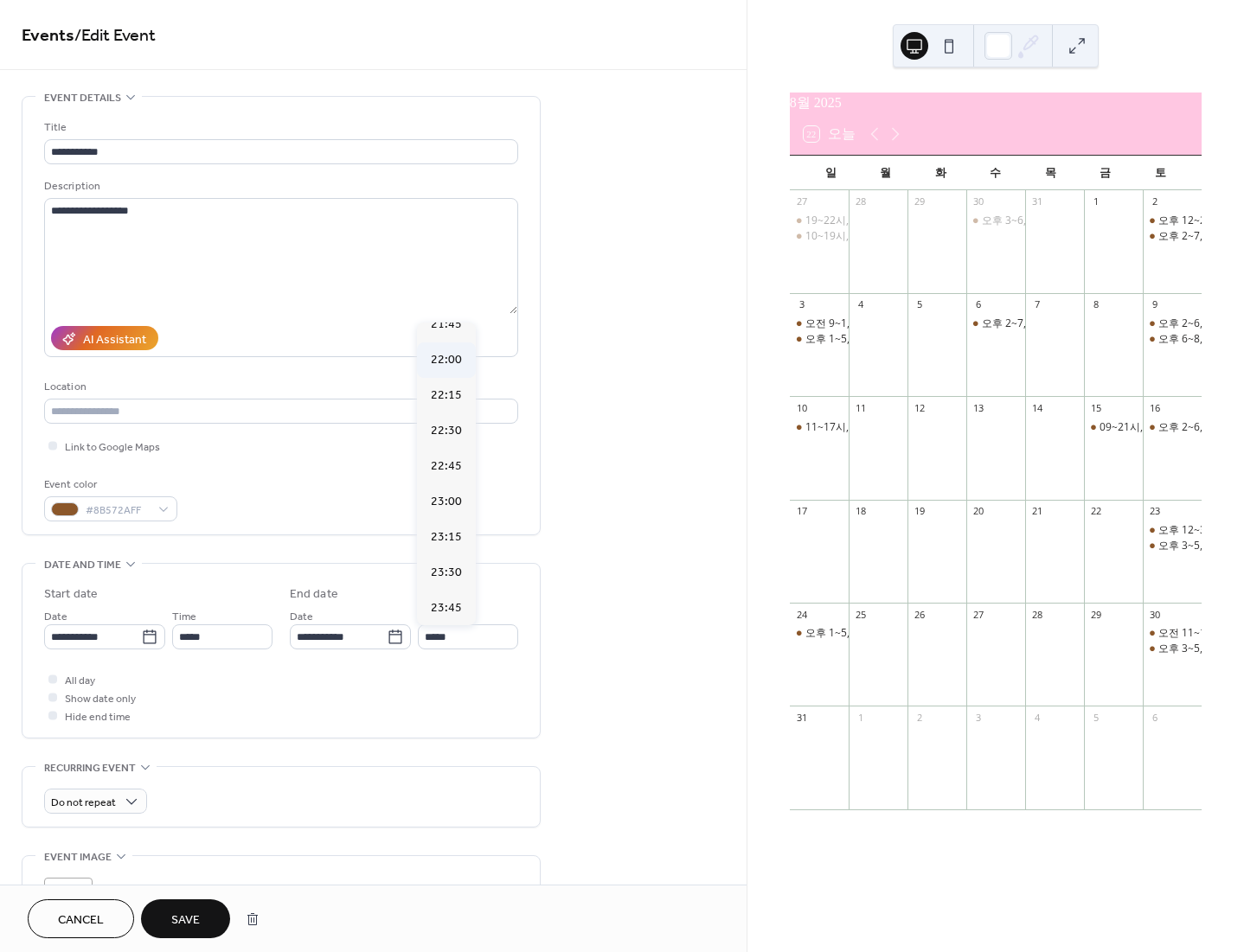type on "*****" 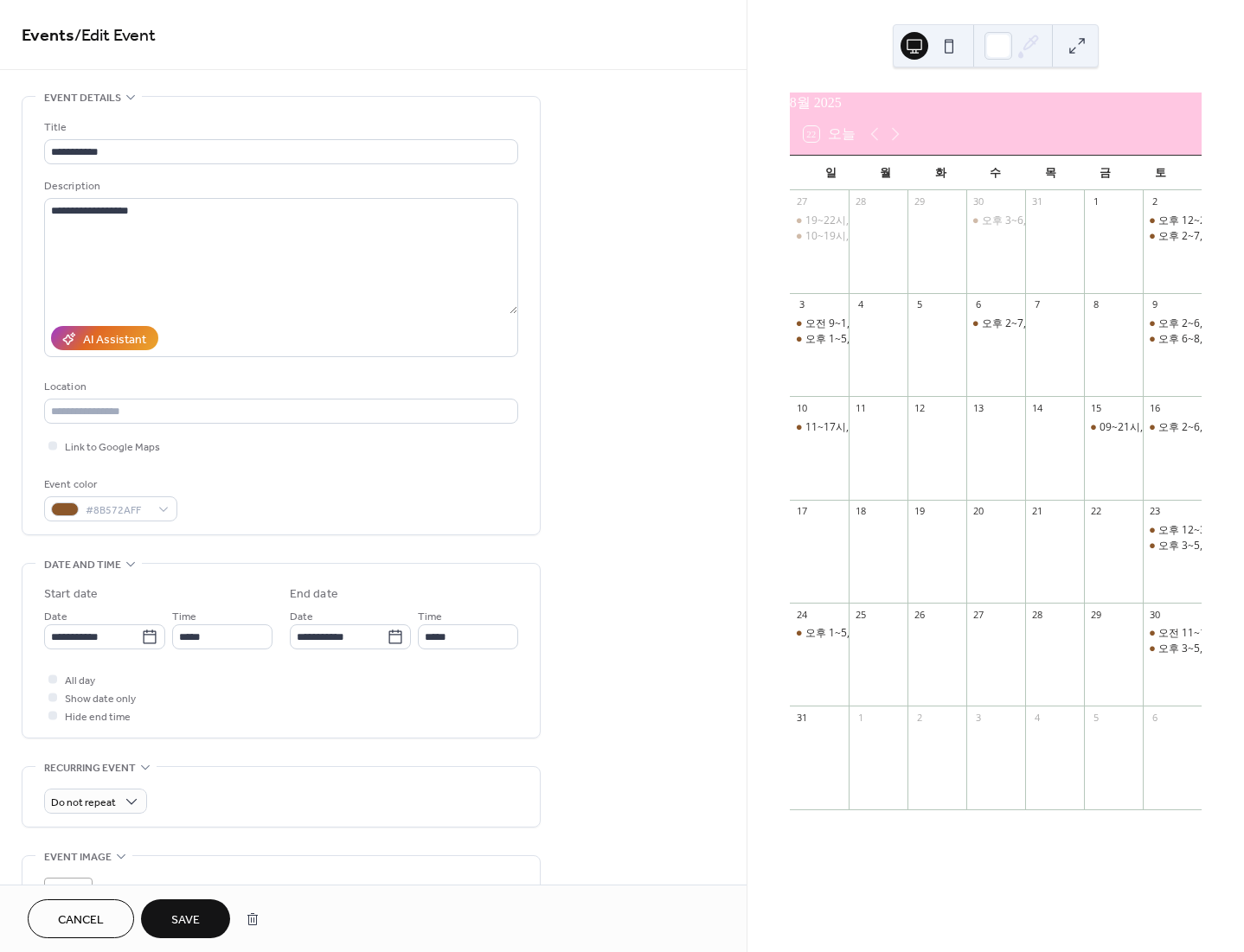 click on "Save" at bounding box center [185, 918] 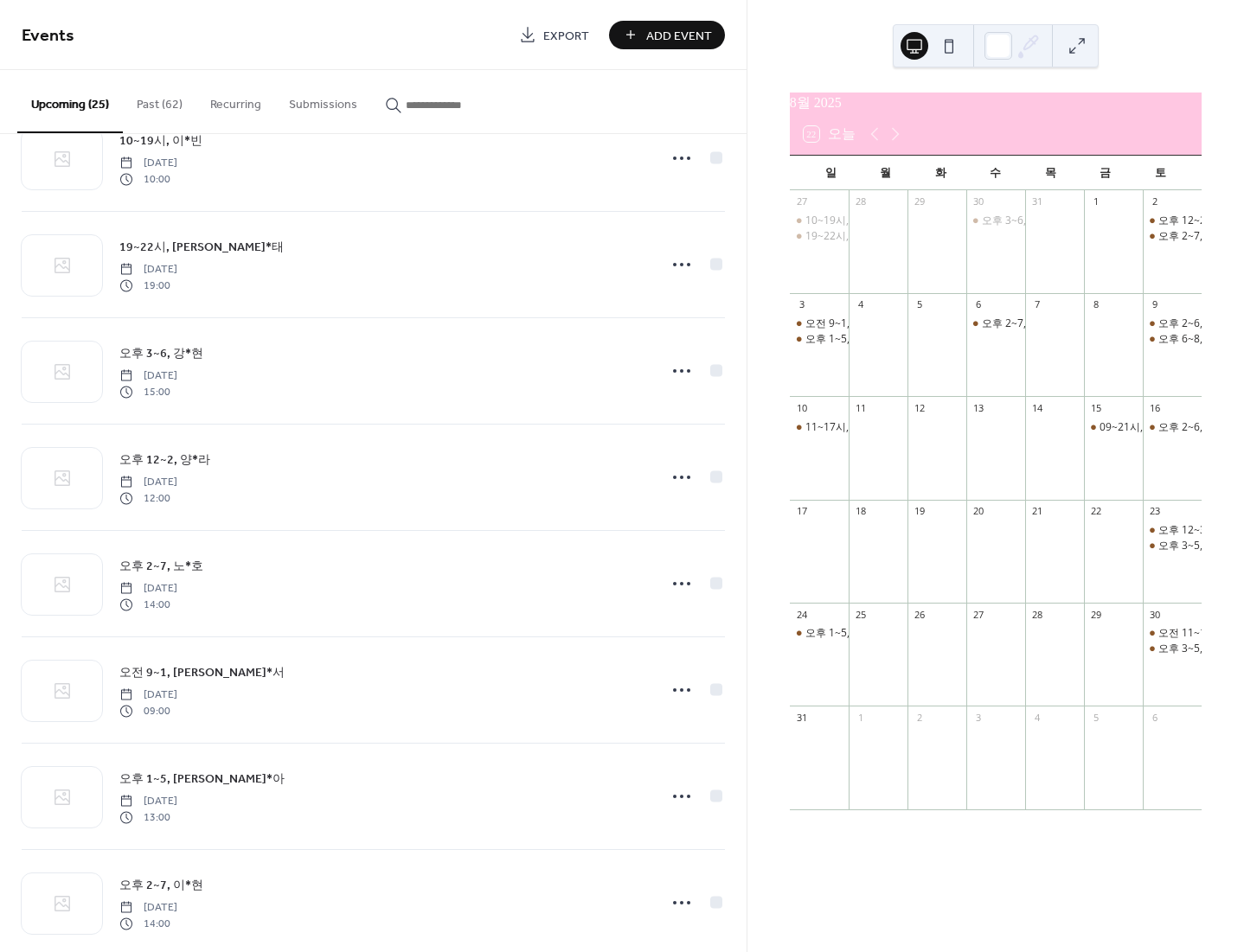 scroll, scrollTop: 807, scrollLeft: 0, axis: vertical 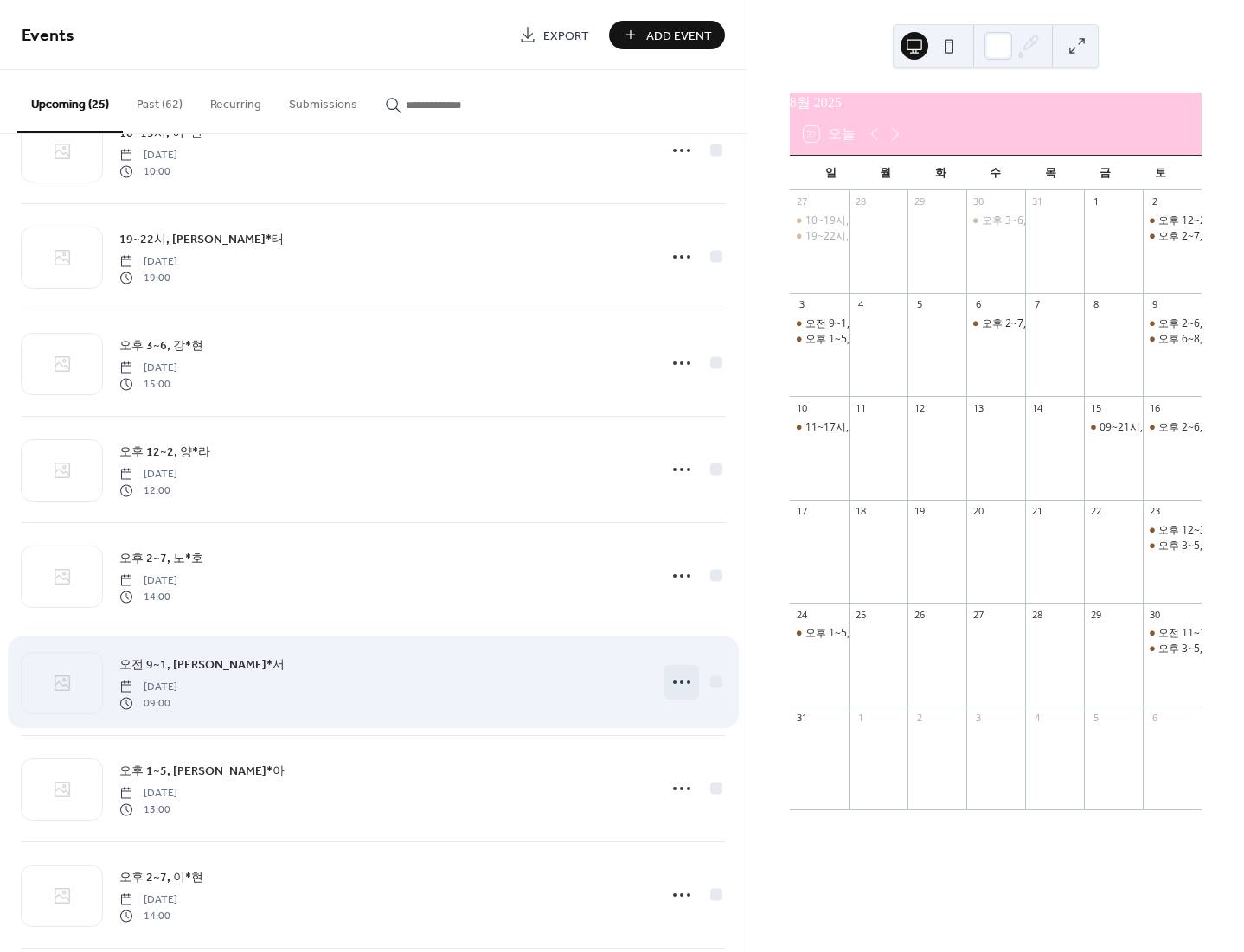 click 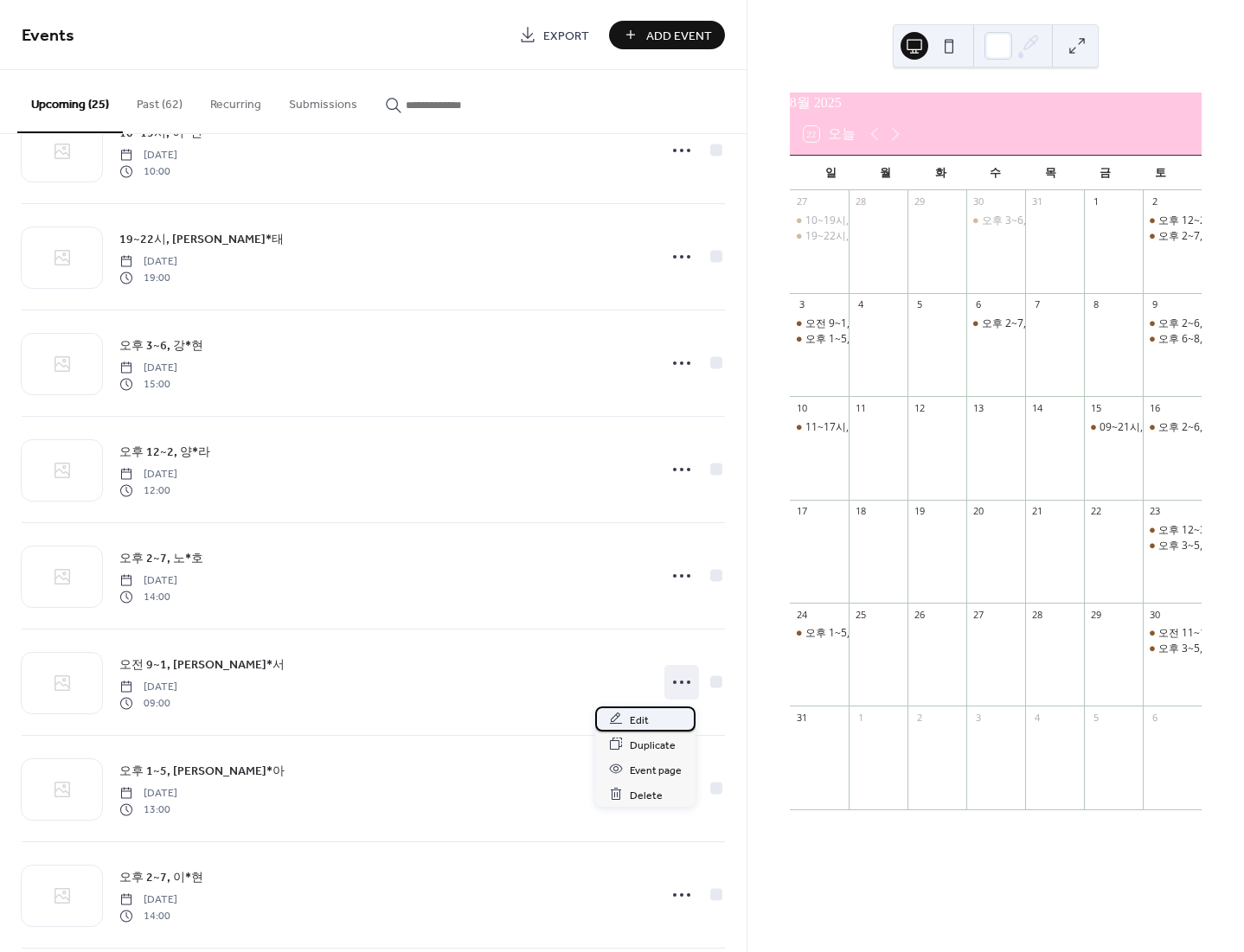 click on "Edit" at bounding box center [645, 719] 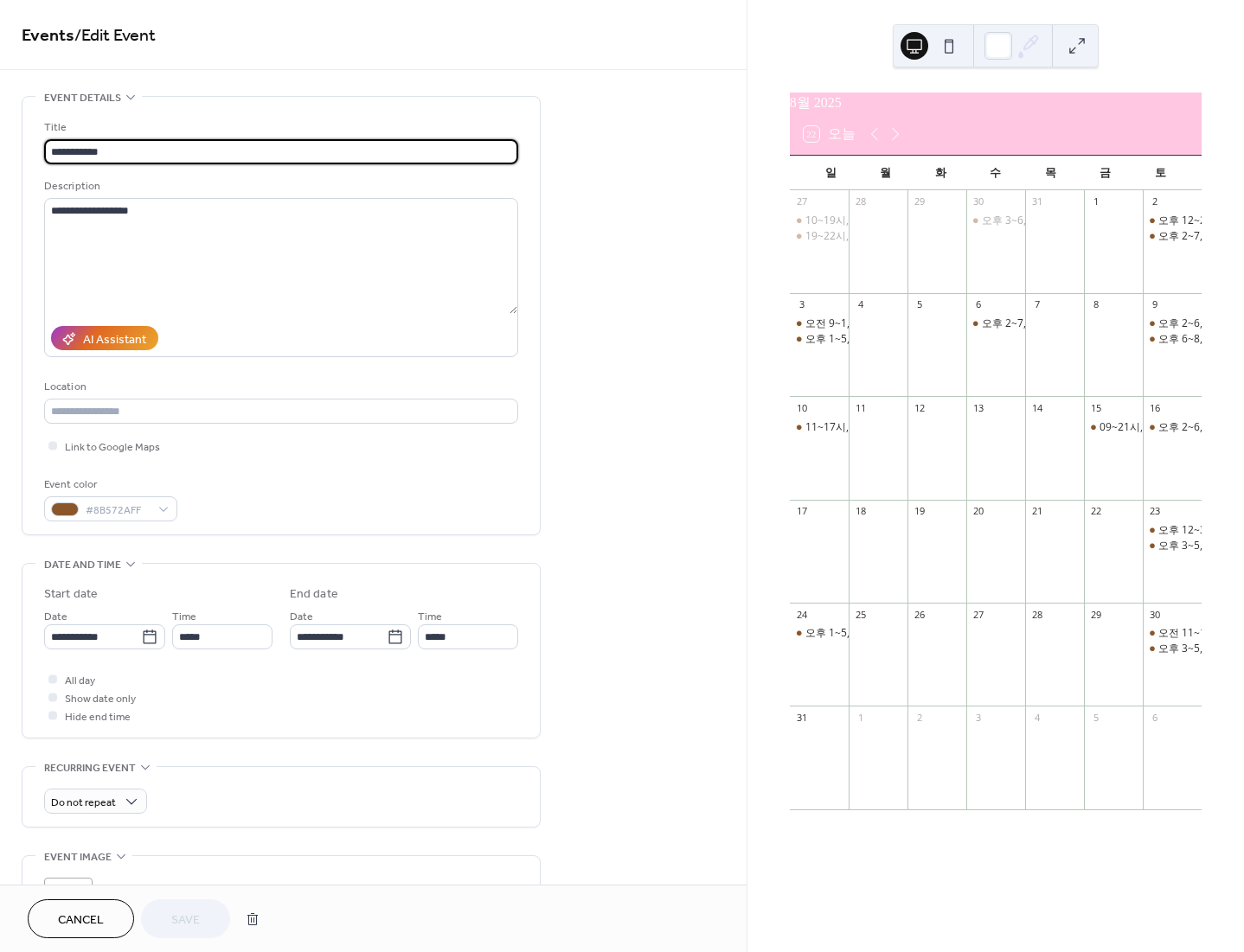 click on "**********" at bounding box center (281, 151) 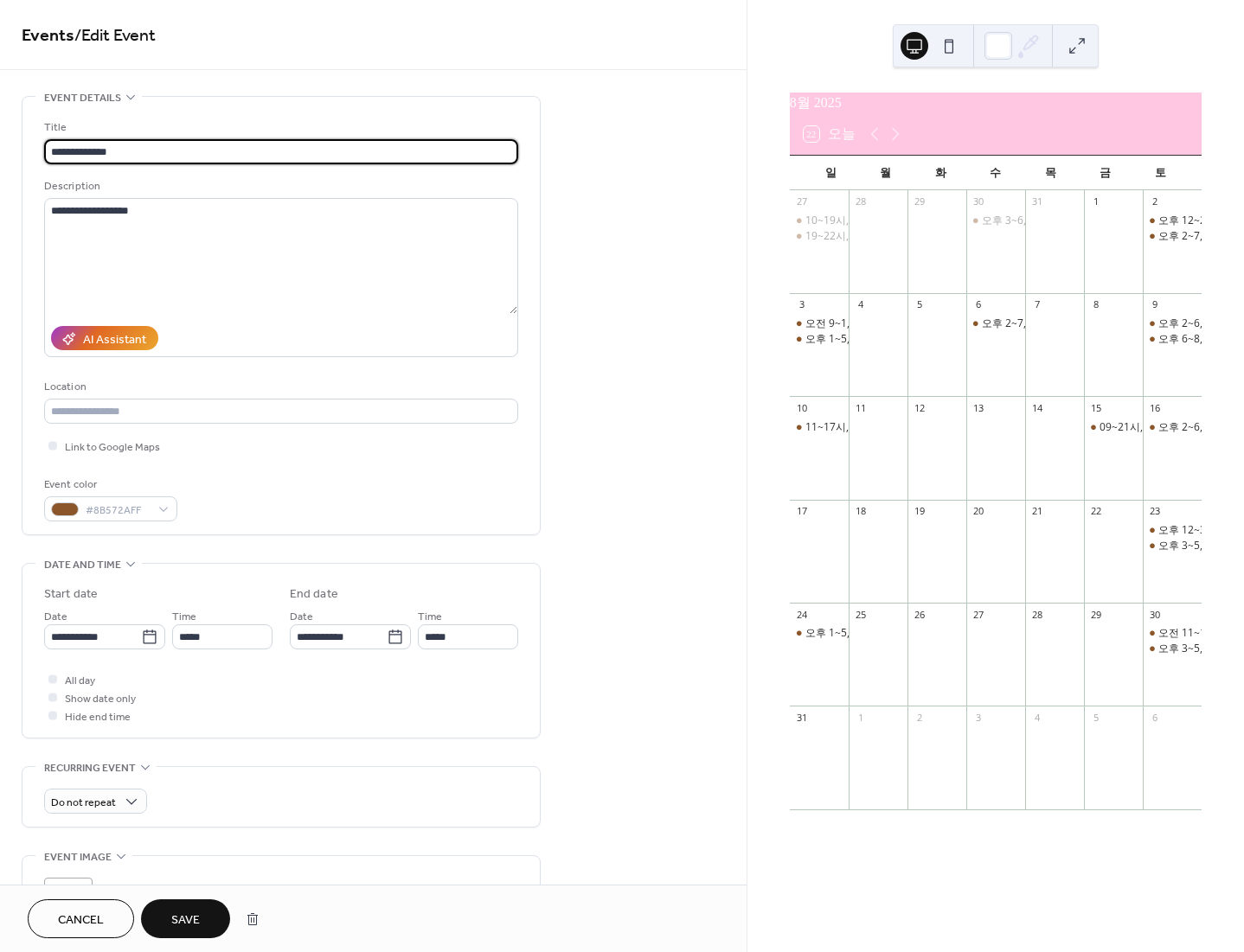 click on "**********" at bounding box center (281, 151) 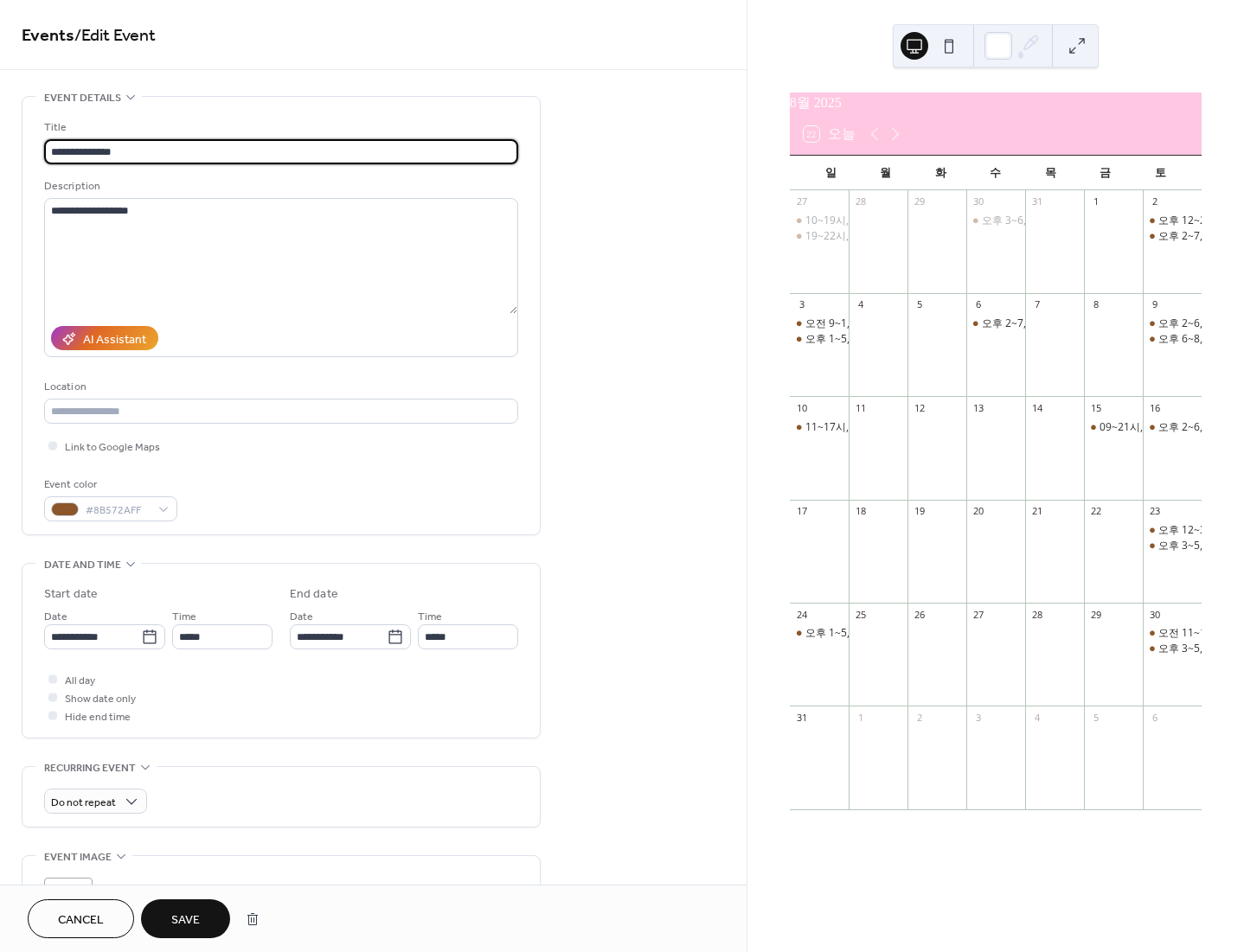 type on "**********" 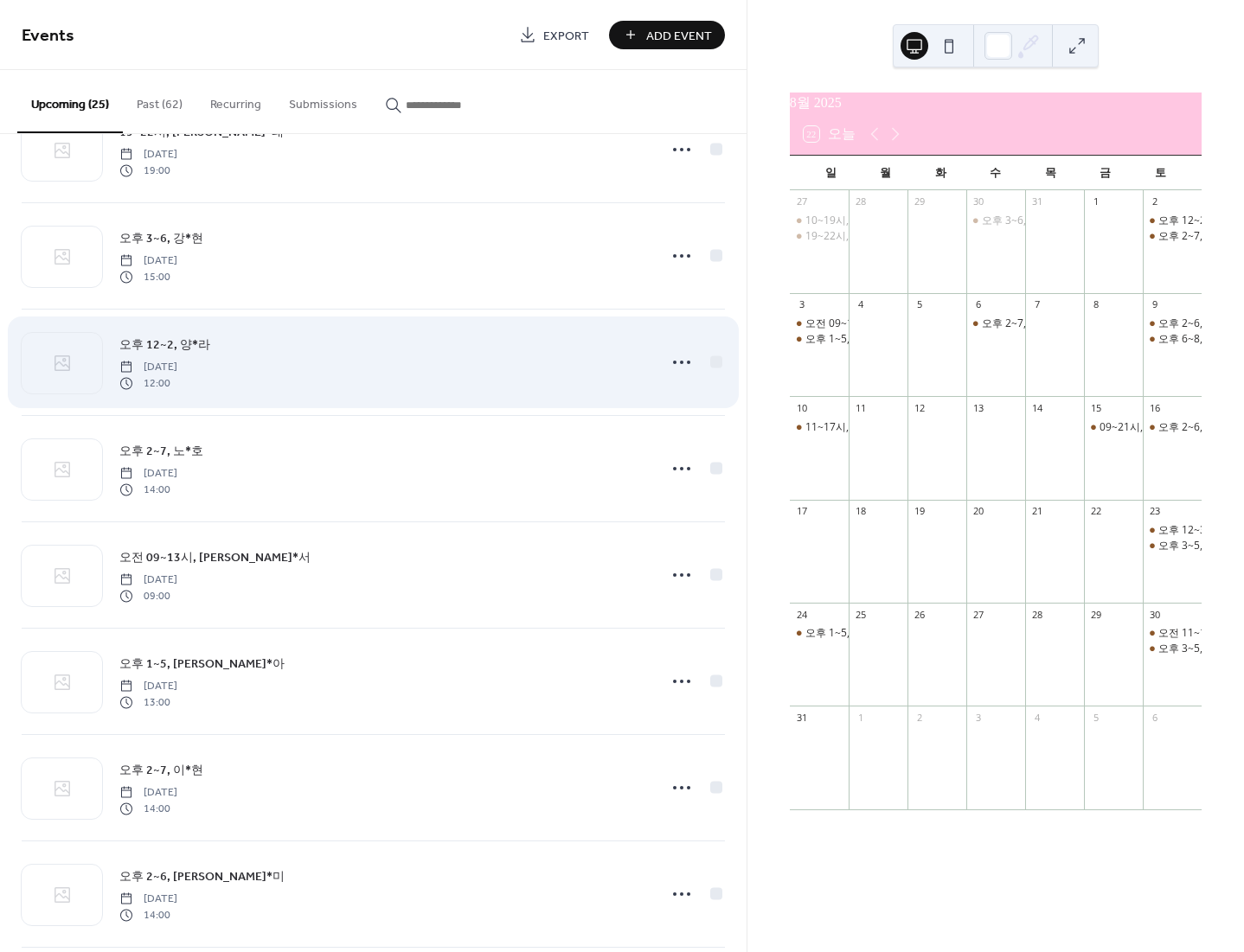 scroll, scrollTop: 922, scrollLeft: 0, axis: vertical 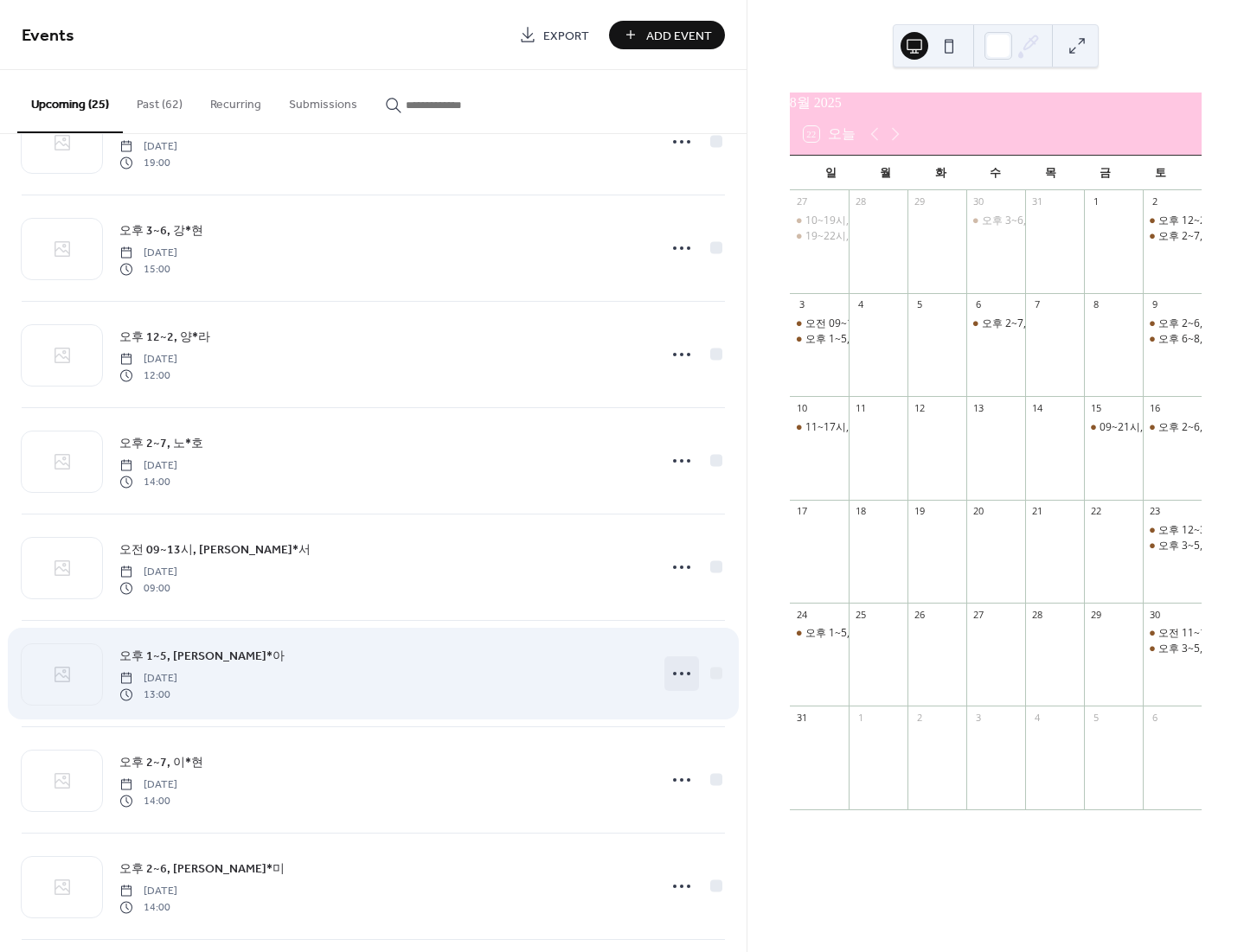 click 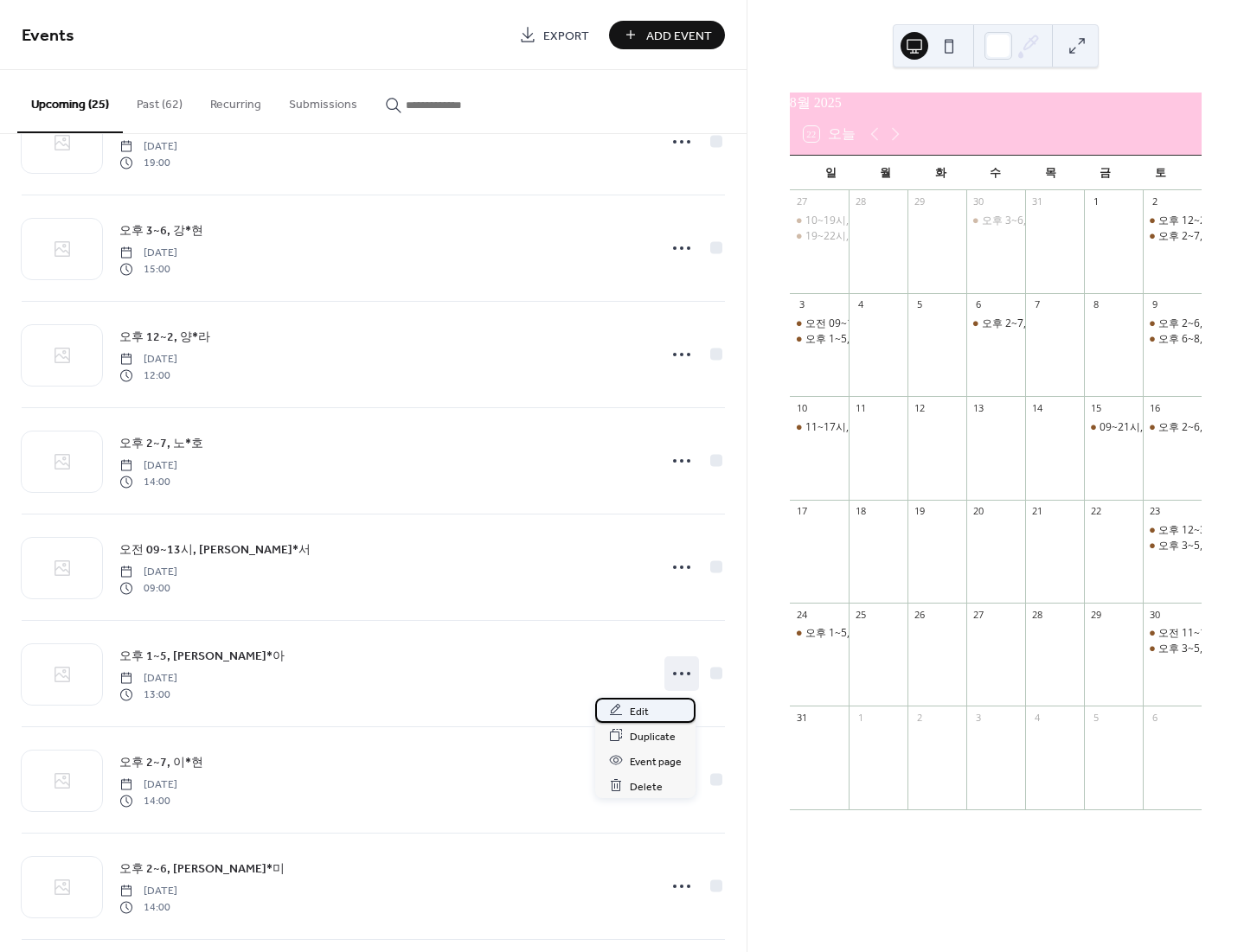 click on "Edit" at bounding box center [645, 710] 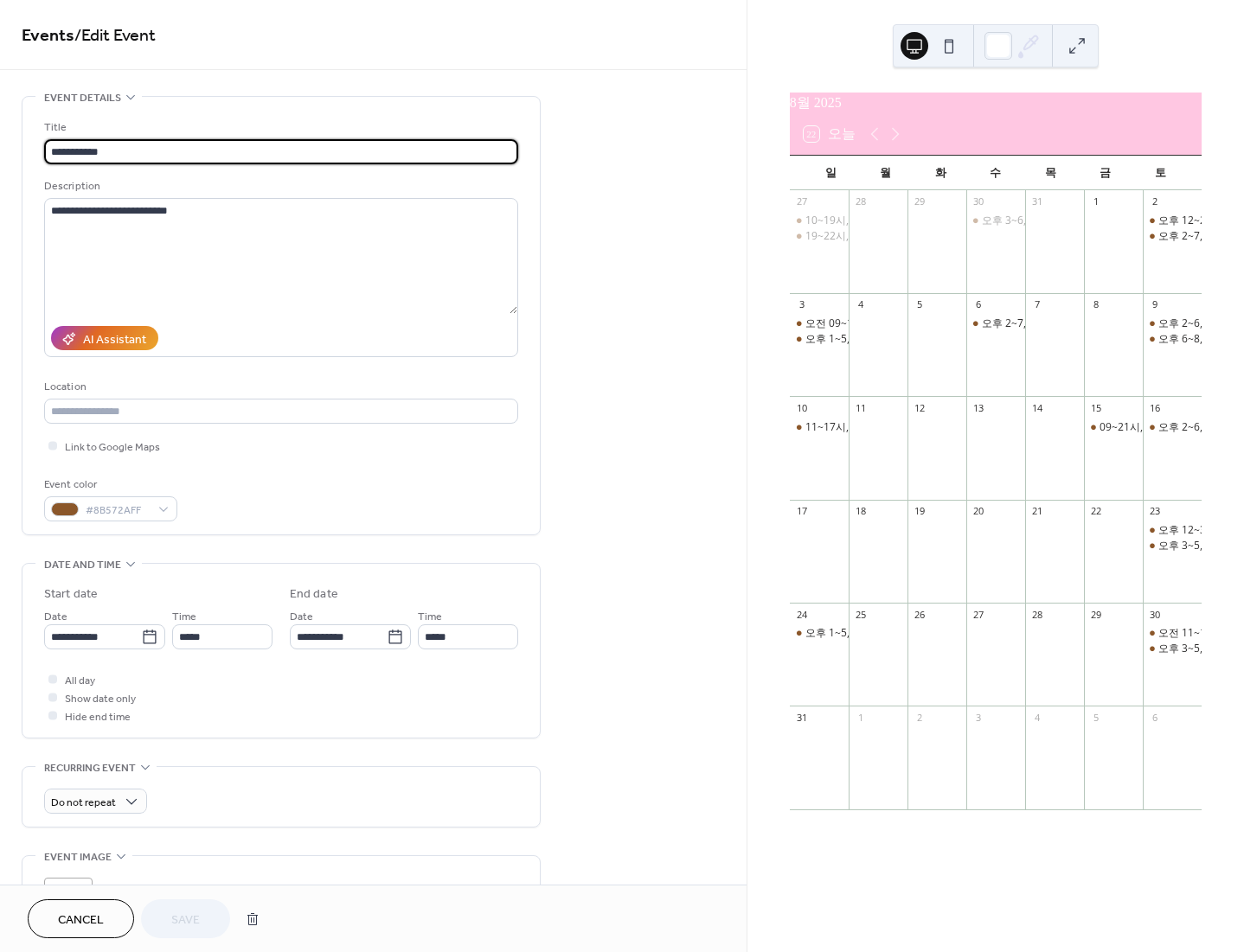 click on "**********" at bounding box center (281, 151) 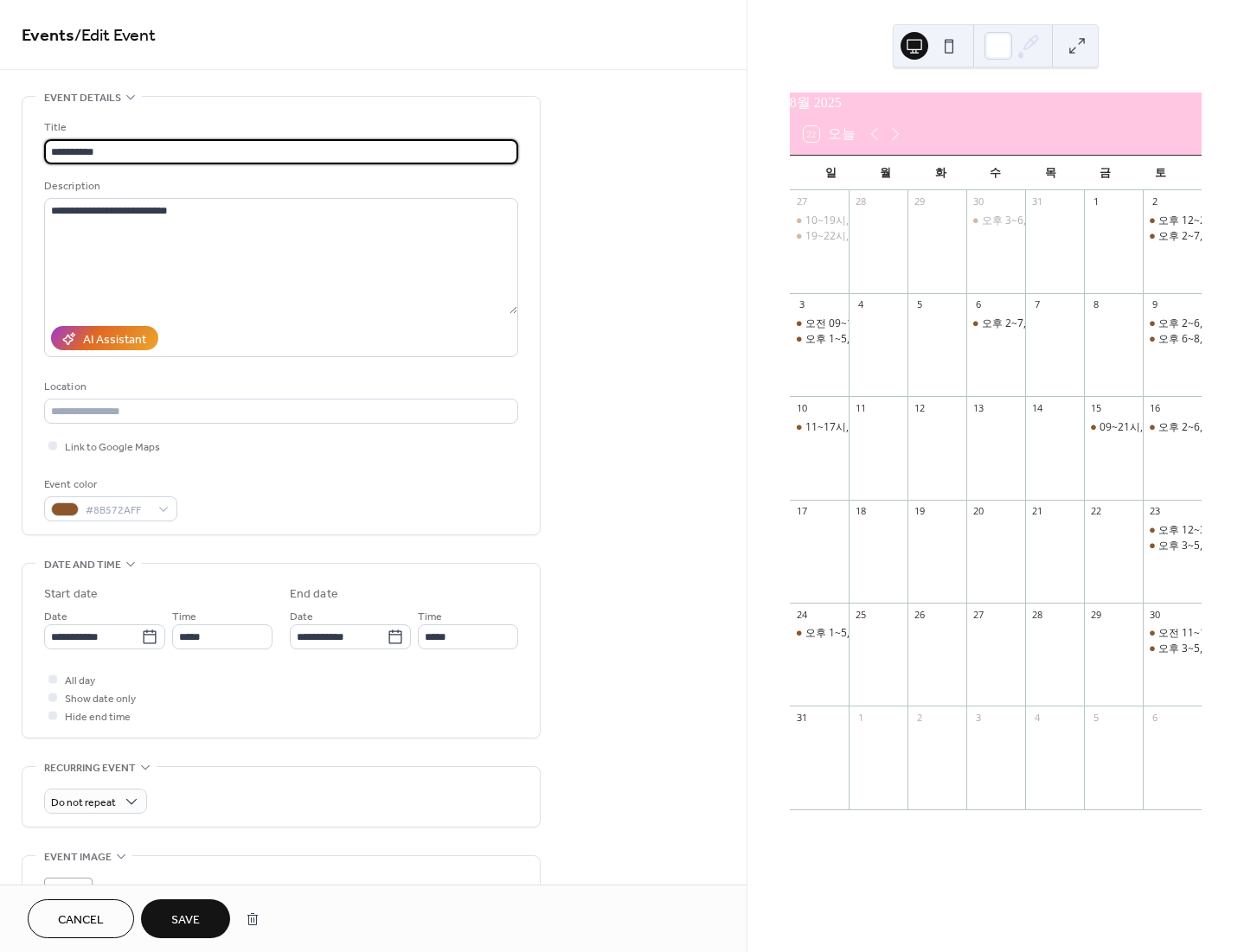 type on "**********" 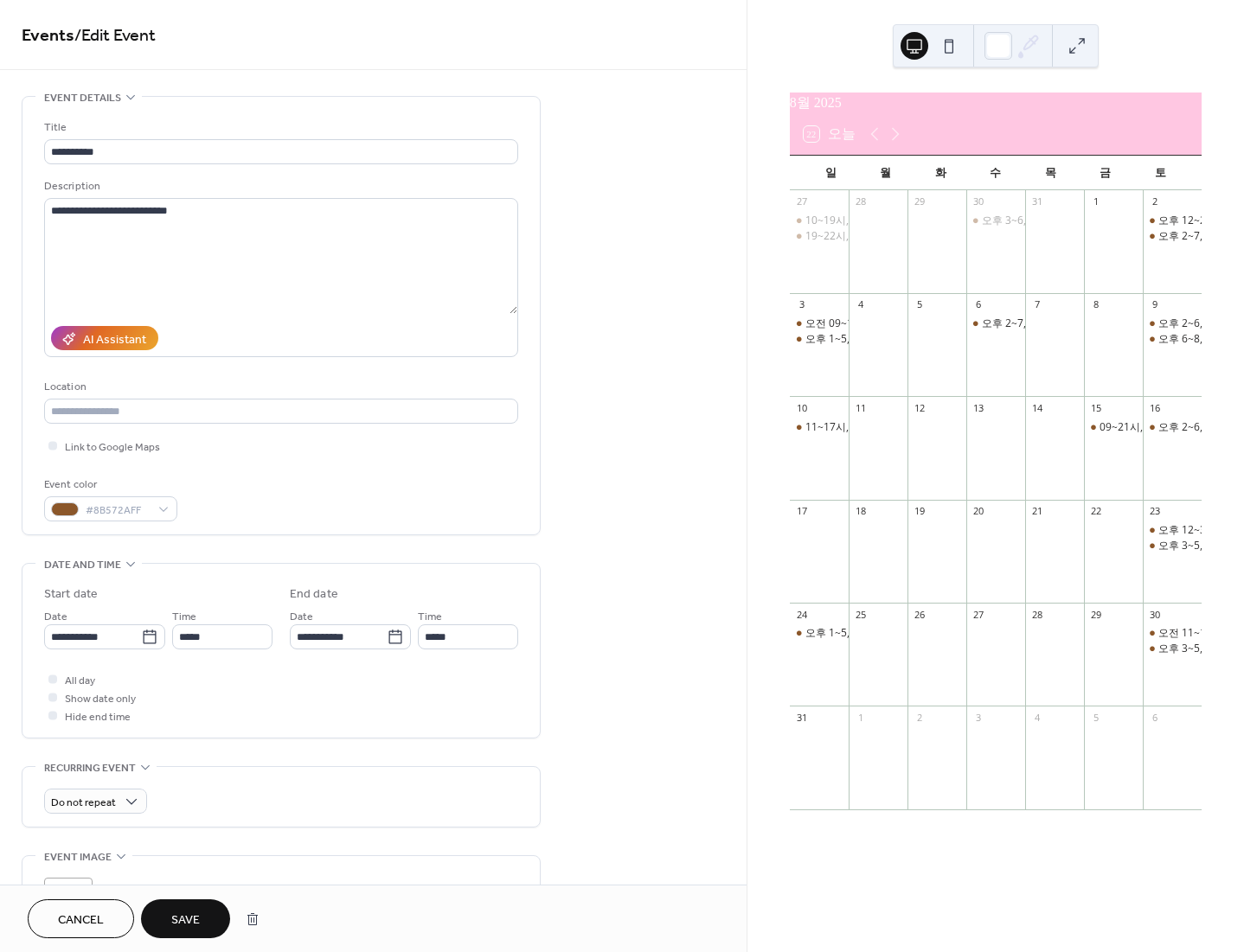 click on "Save" at bounding box center (185, 918) 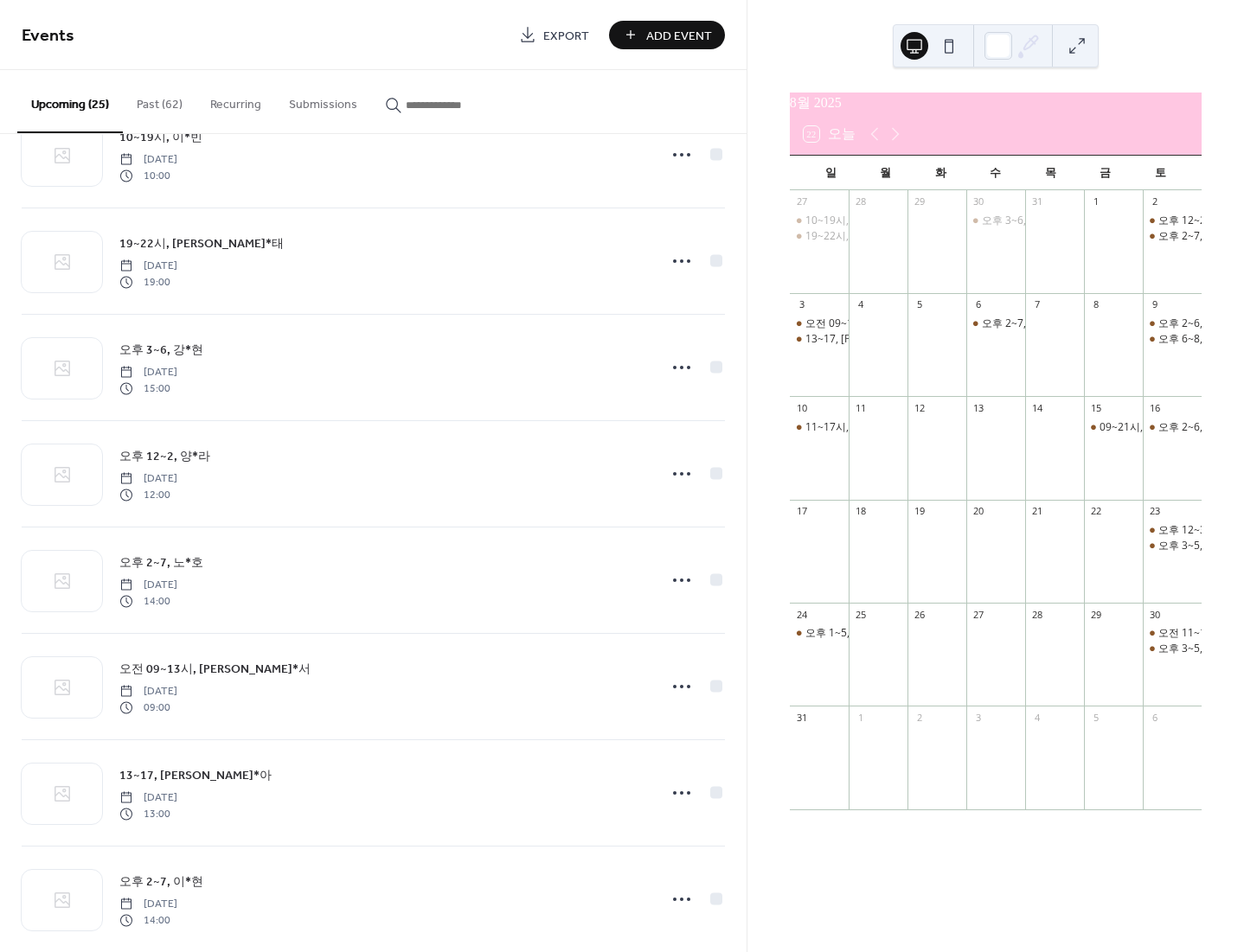 scroll, scrollTop: 807, scrollLeft: 0, axis: vertical 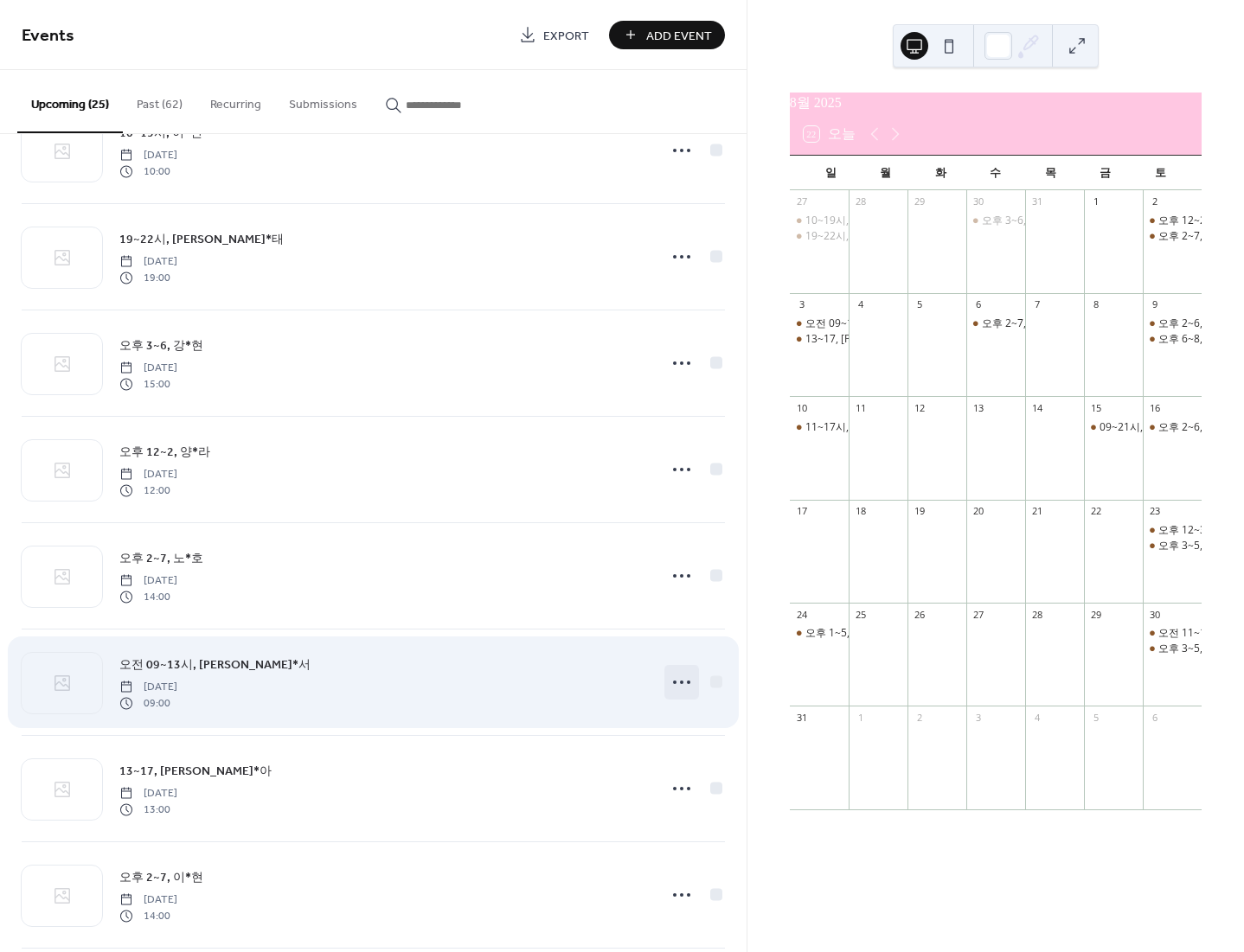 click at bounding box center [682, 682] 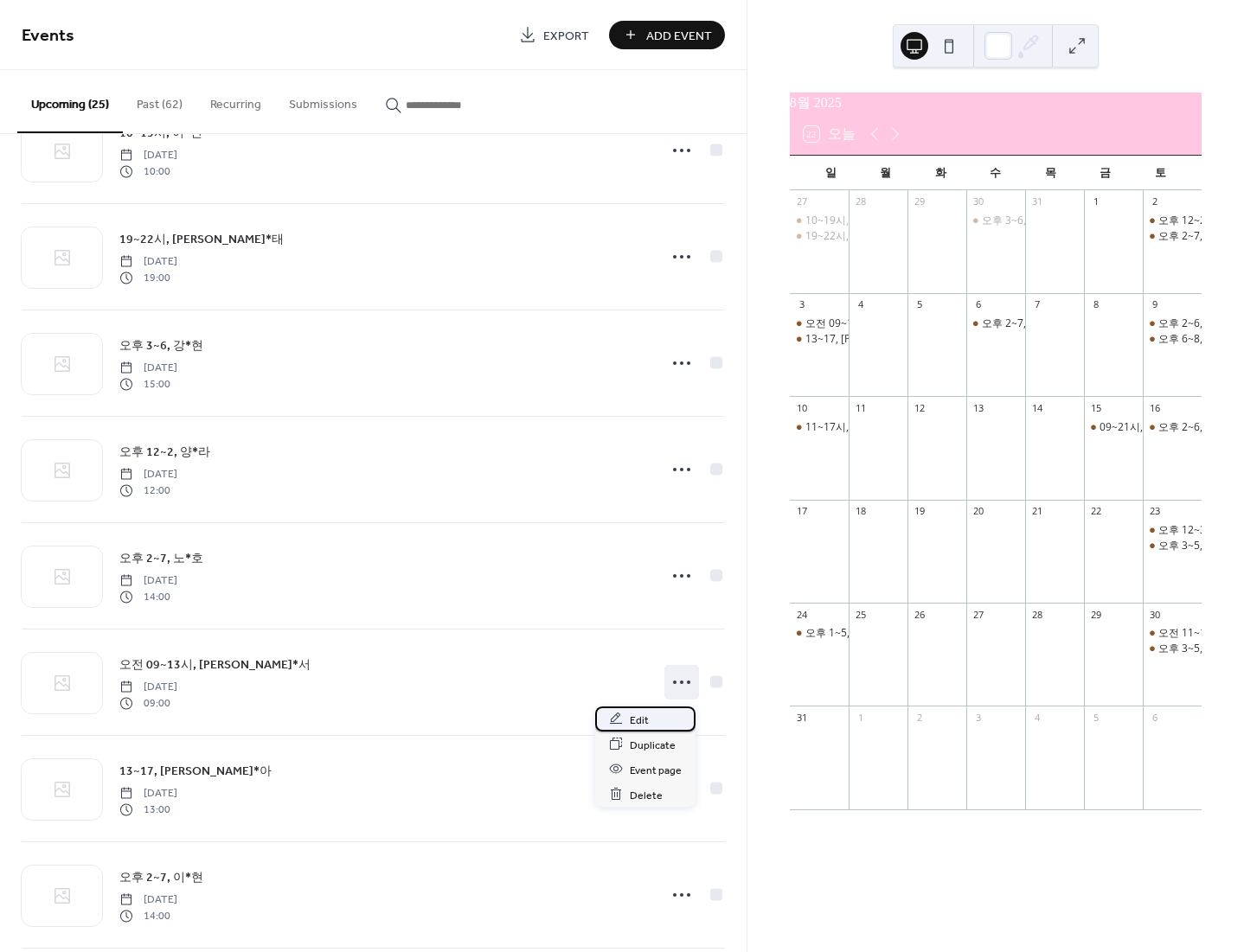 click on "Edit" at bounding box center [645, 719] 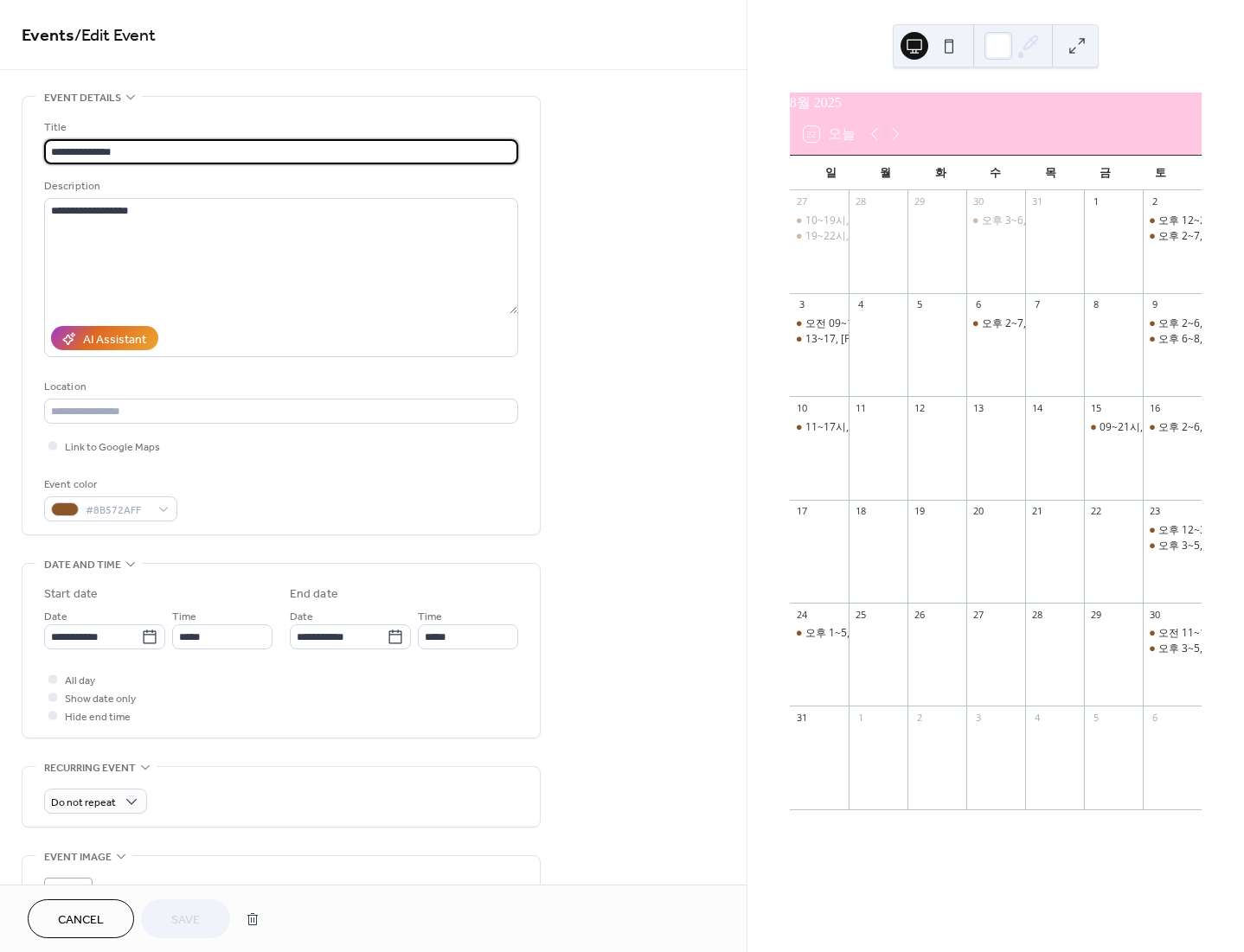 click on "**********" at bounding box center (281, 151) 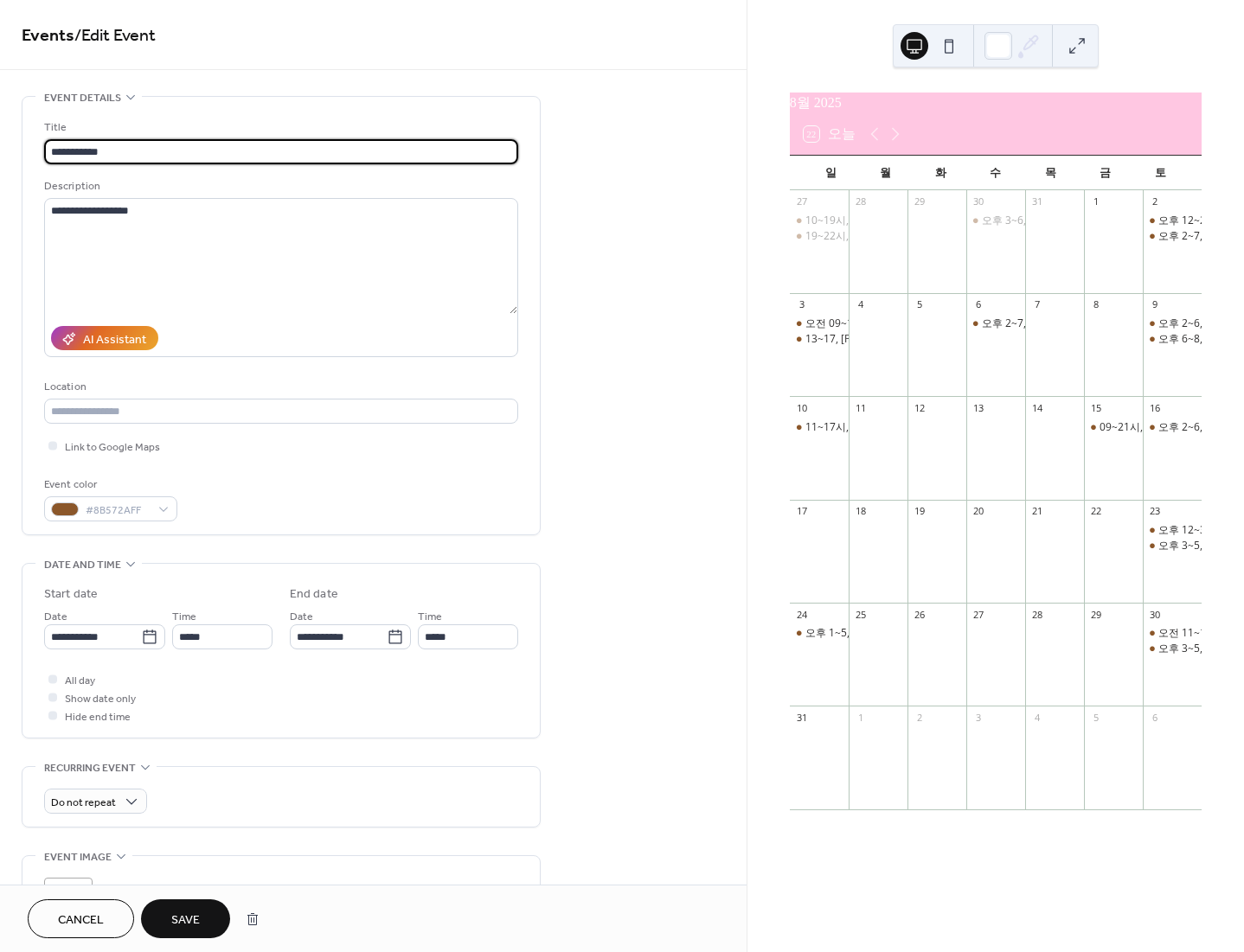 type on "**********" 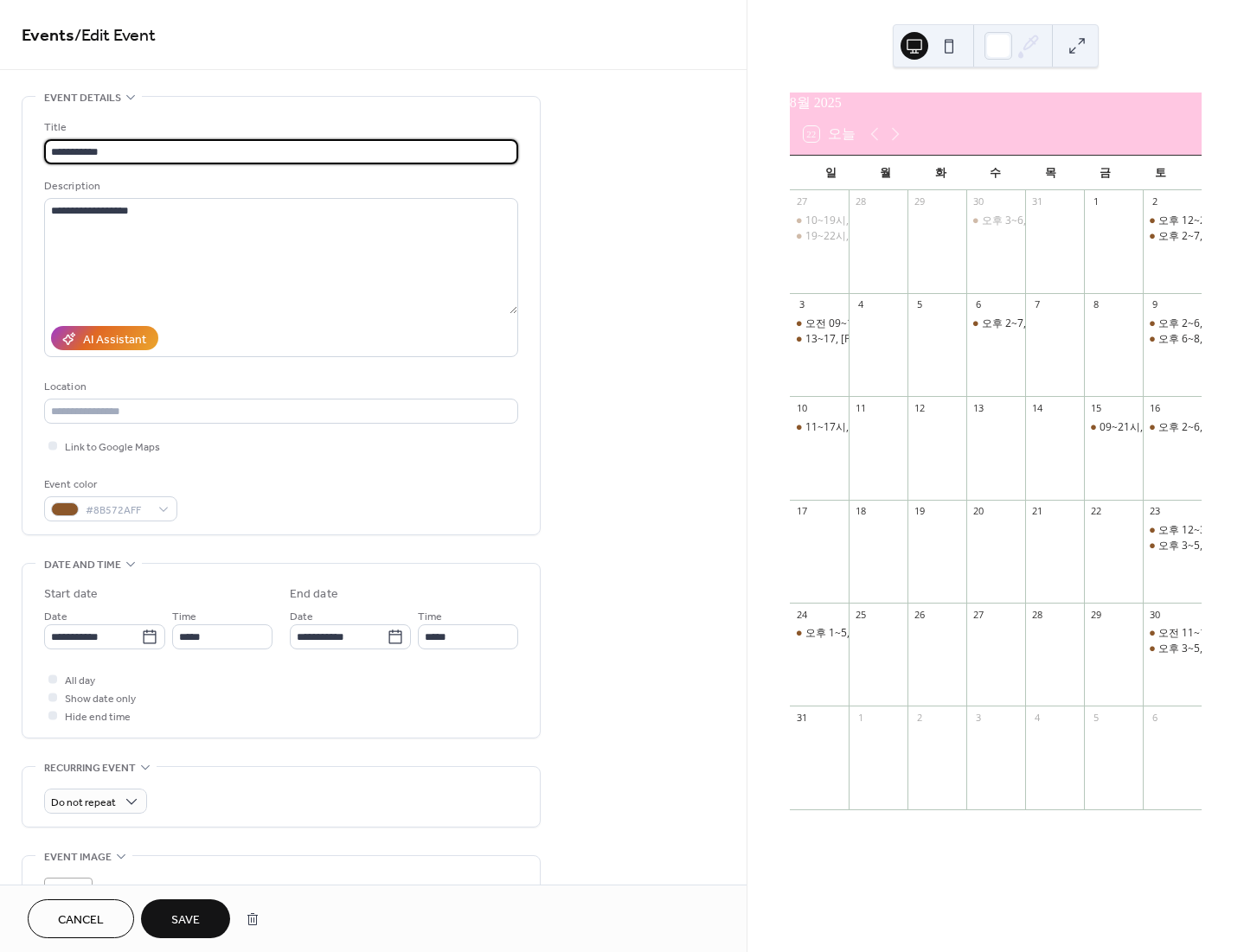 click on "Save" at bounding box center [185, 918] 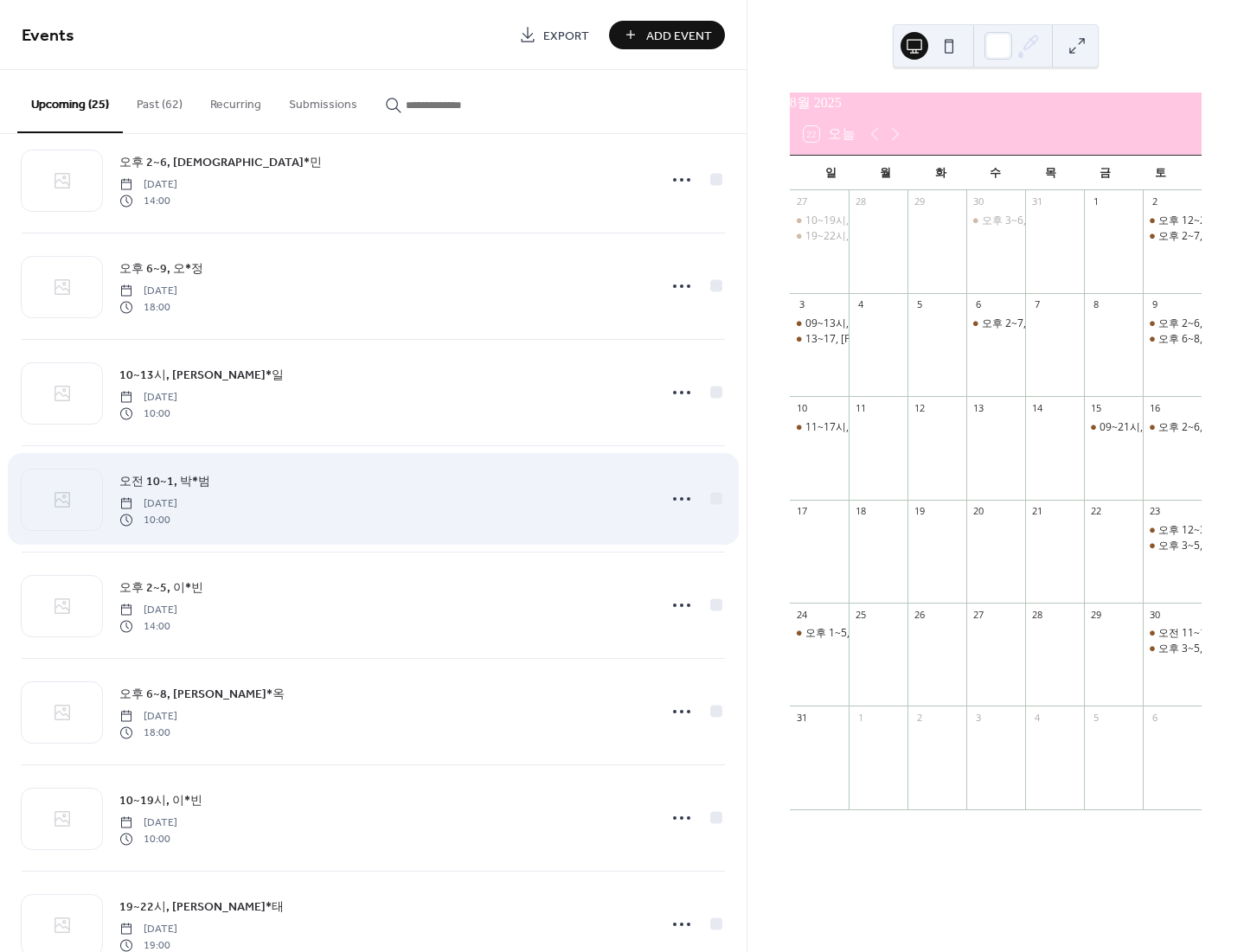 scroll, scrollTop: 692, scrollLeft: 0, axis: vertical 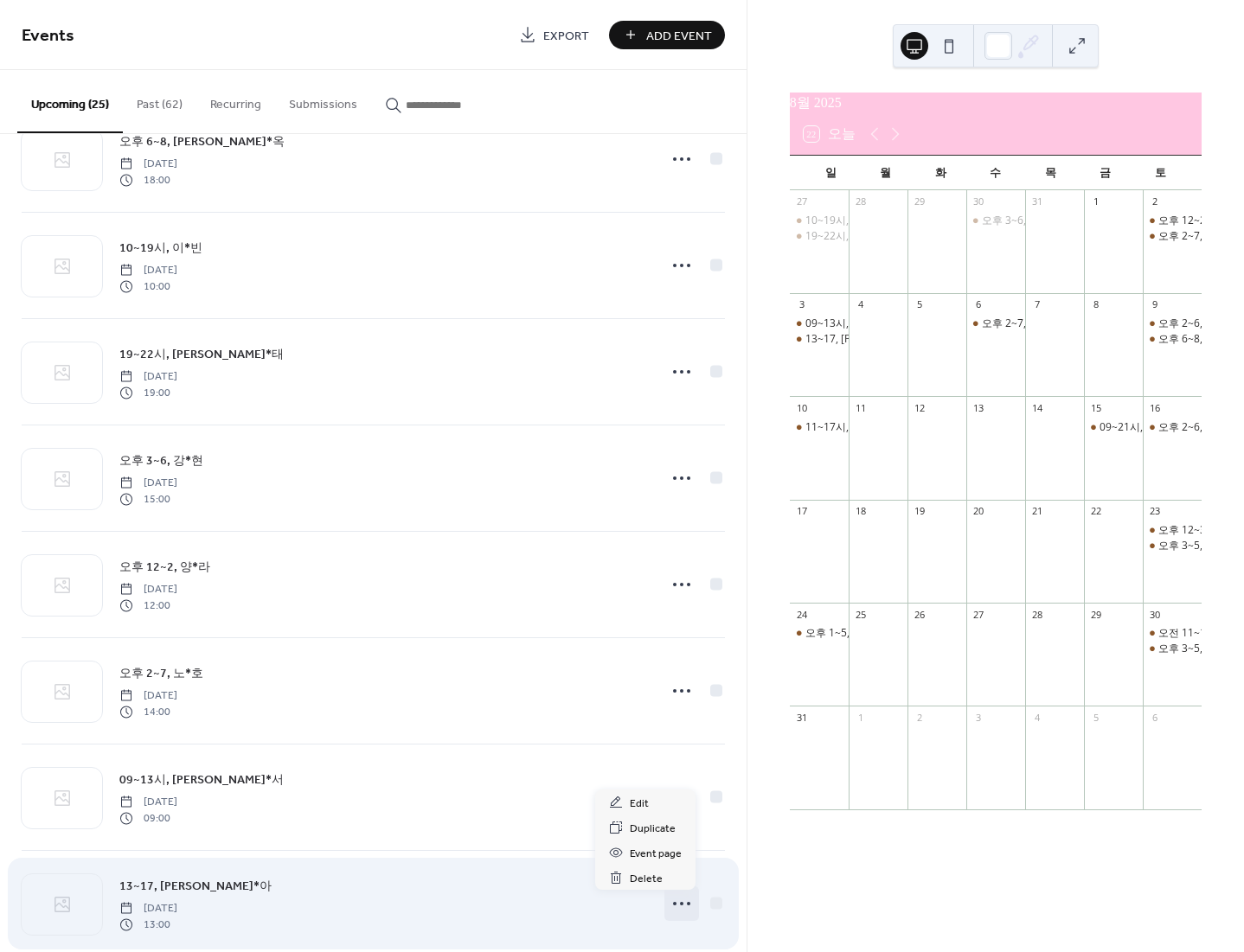 click 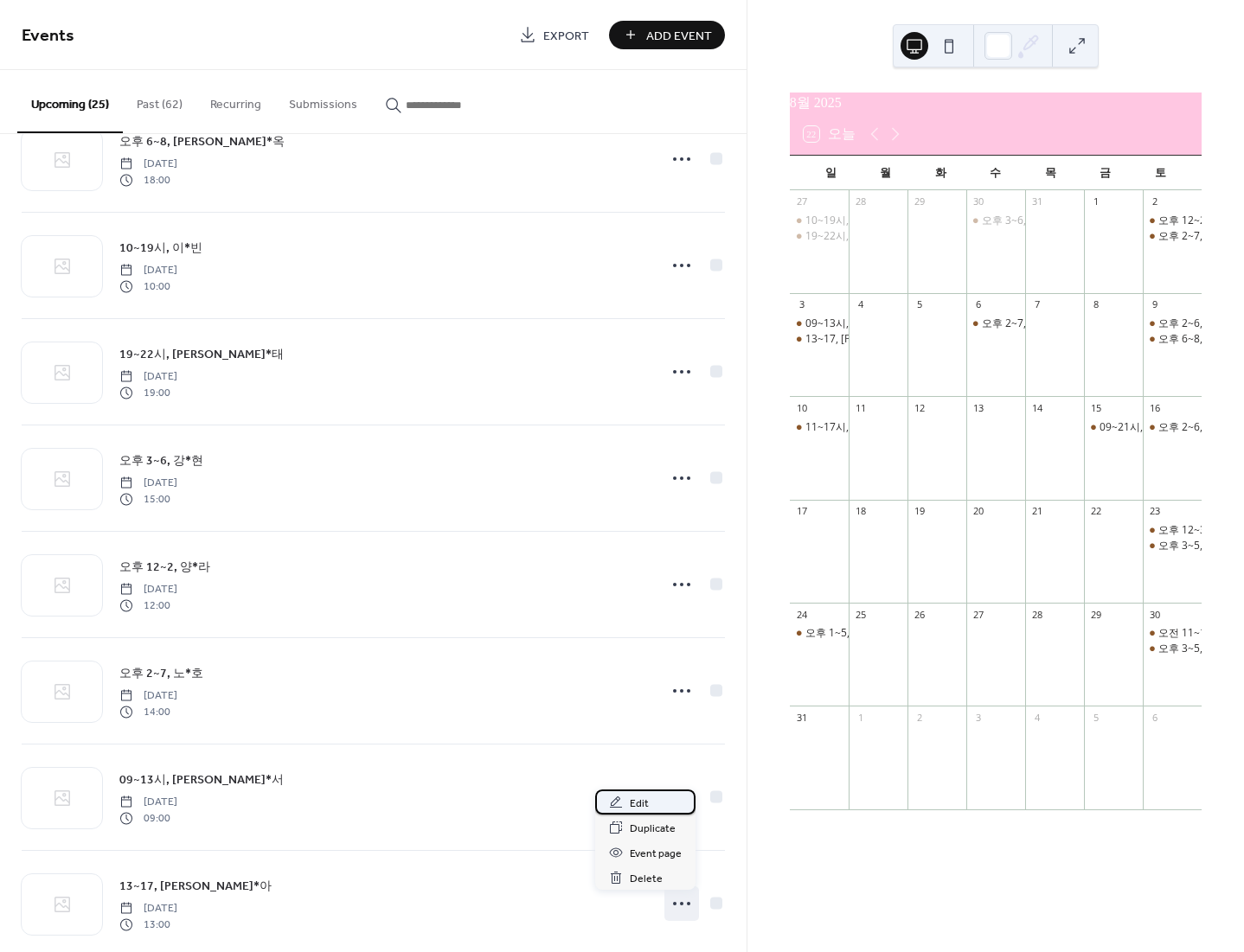click on "Edit" at bounding box center (639, 803) 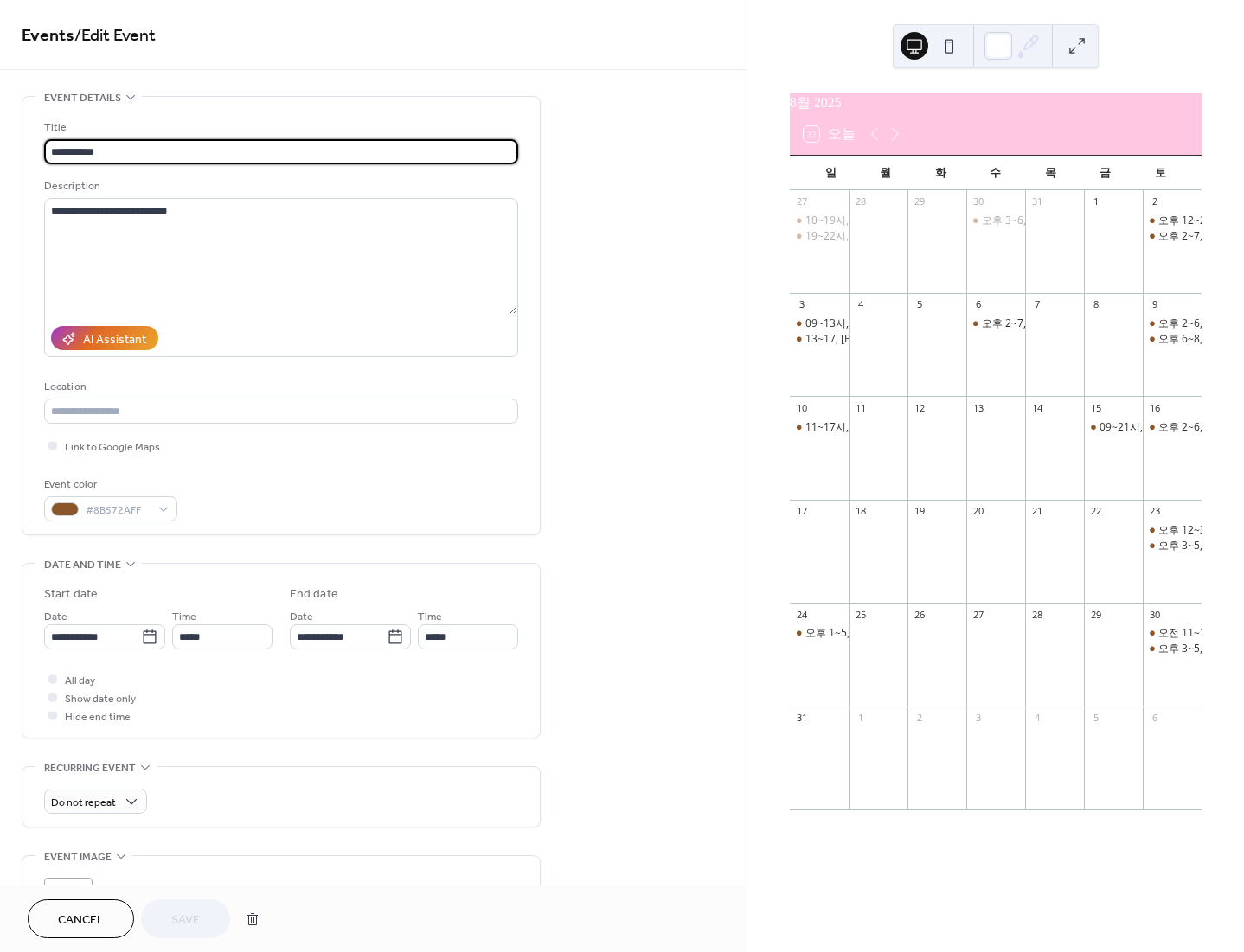 drag, startPoint x: 74, startPoint y: 157, endPoint x: 122, endPoint y: 163, distance: 48.373546 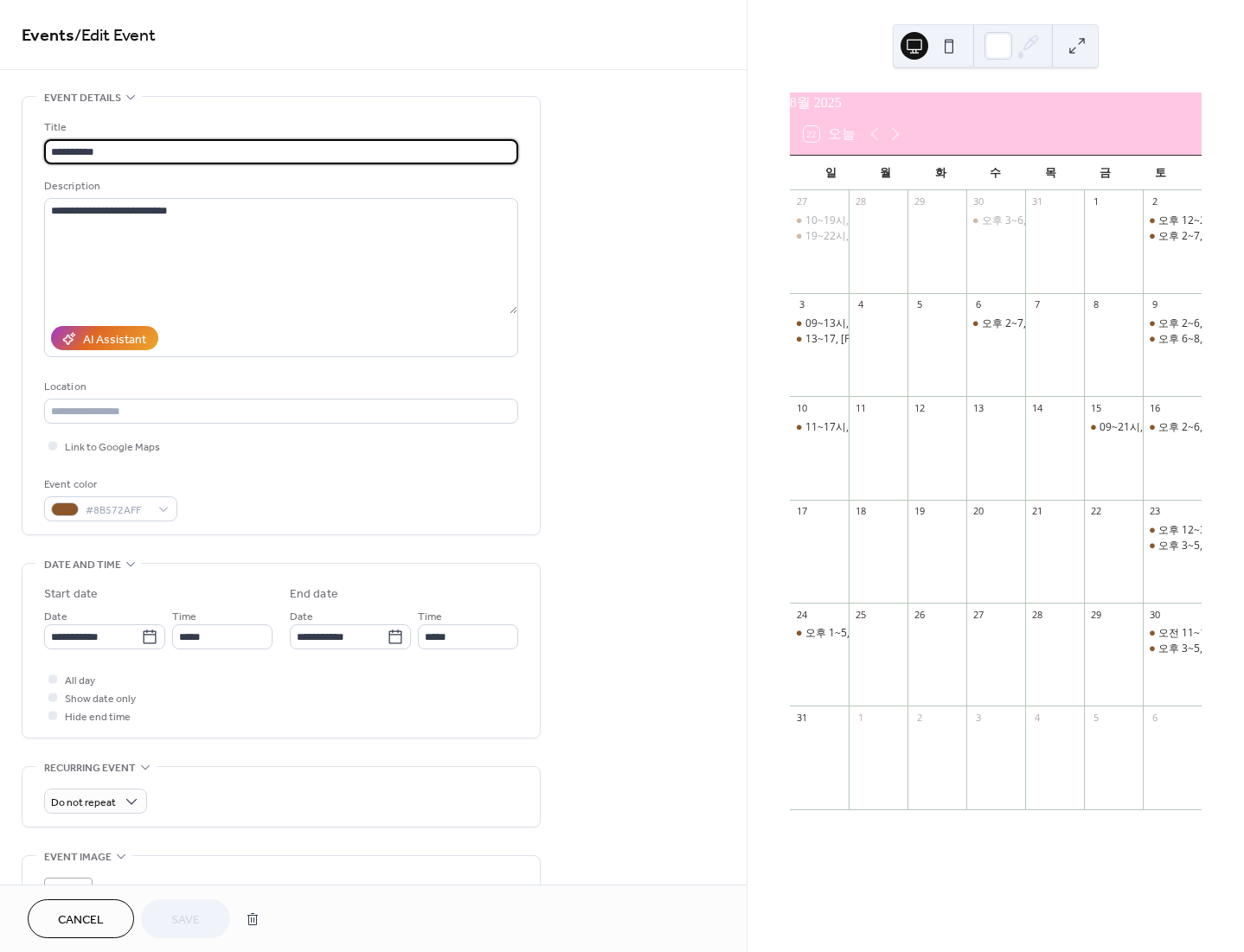 click on "**********" at bounding box center (281, 151) 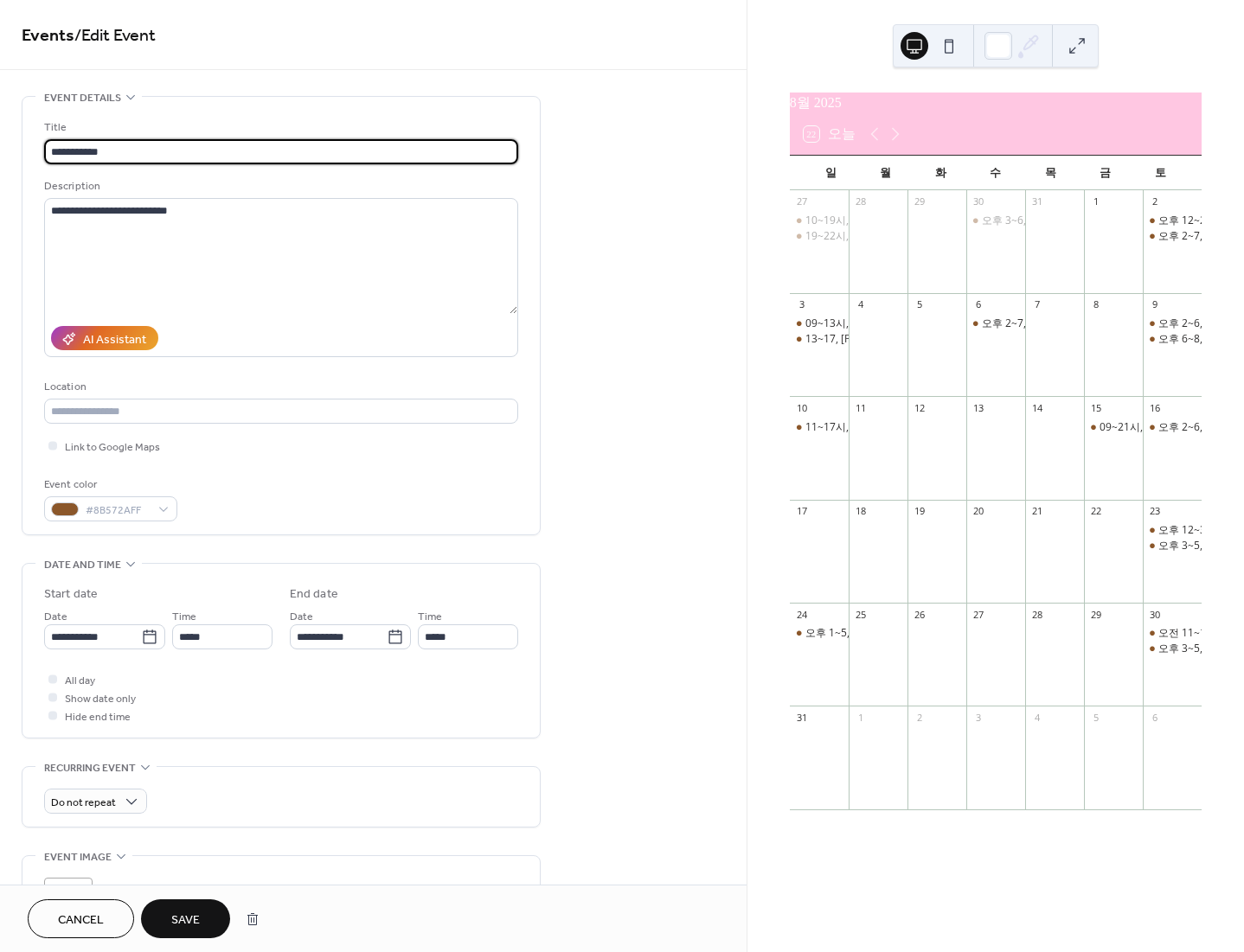 type on "**********" 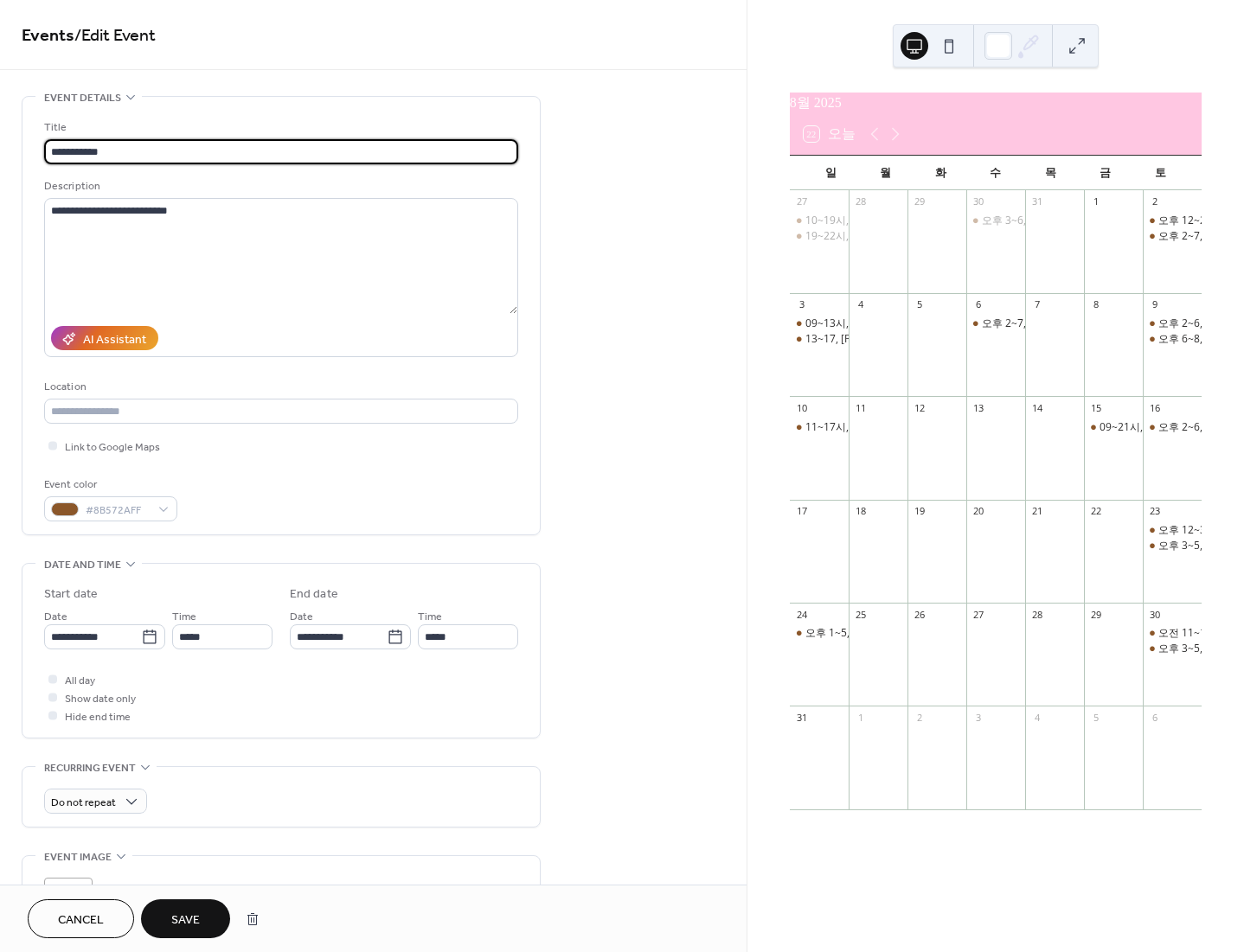 click on "Cancel Save" at bounding box center (373, 918) 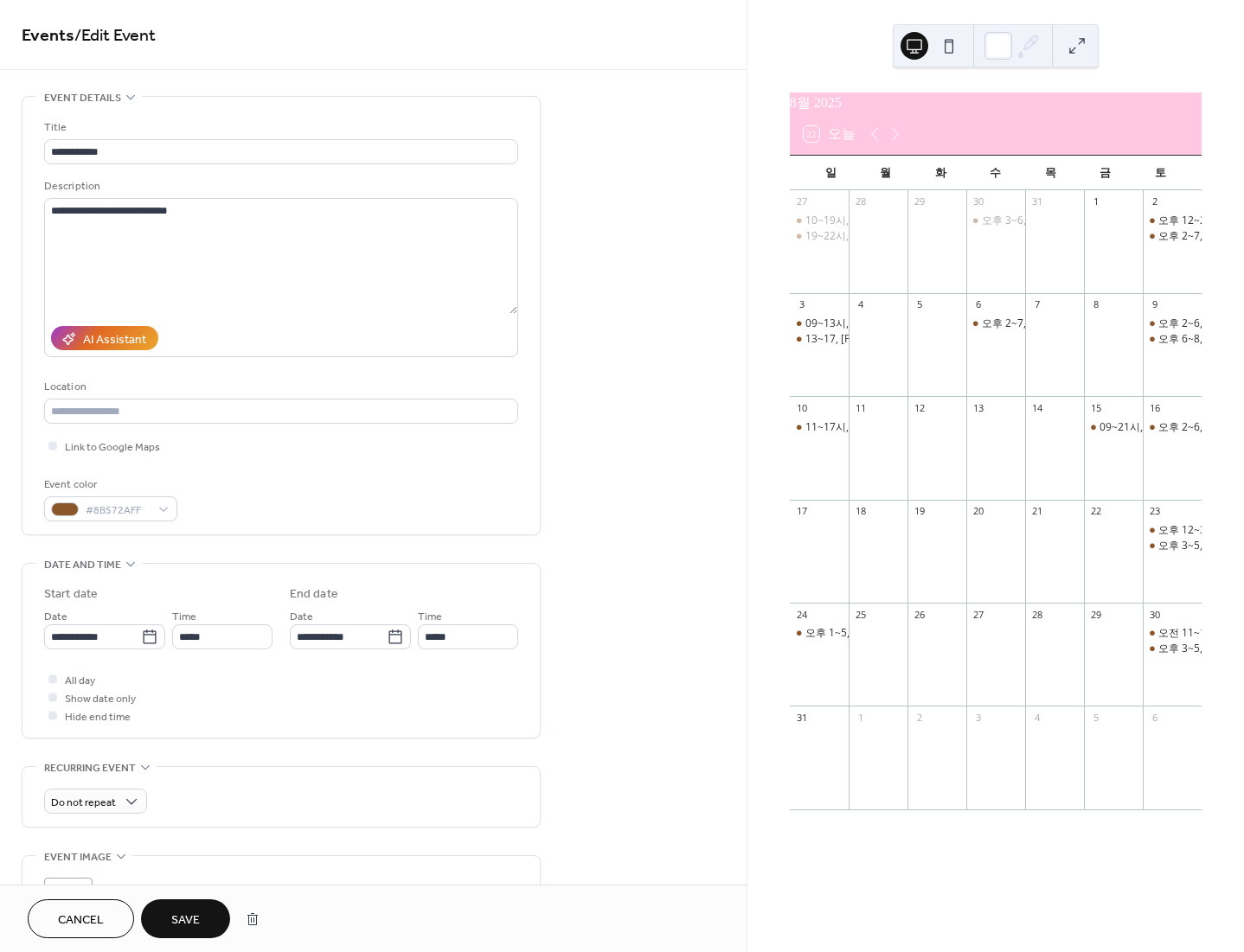 click on "Save" at bounding box center [185, 918] 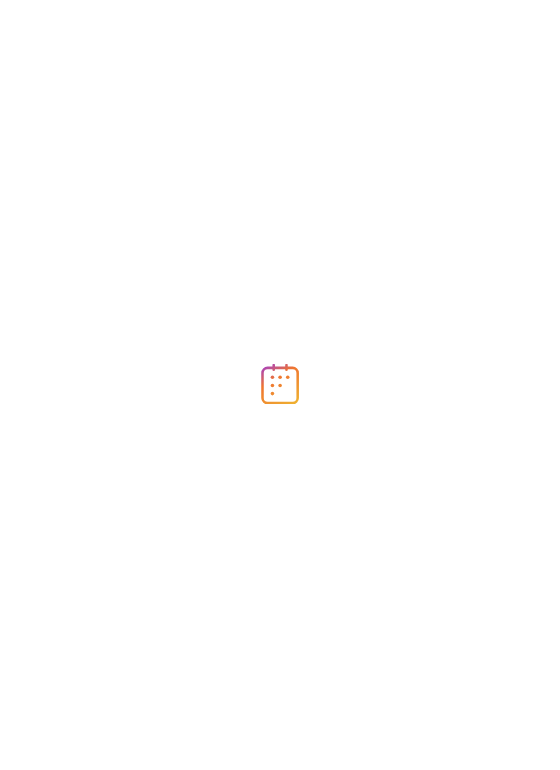 scroll, scrollTop: 0, scrollLeft: 0, axis: both 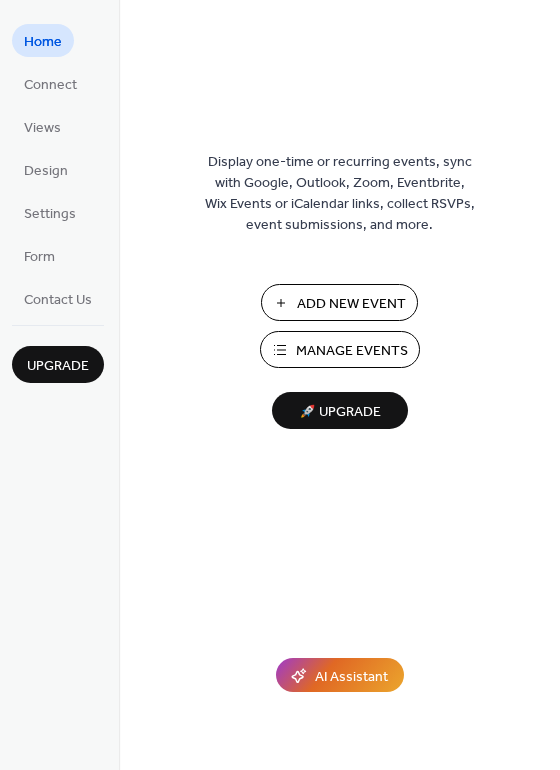 click on "Add New Event" at bounding box center (339, 302) 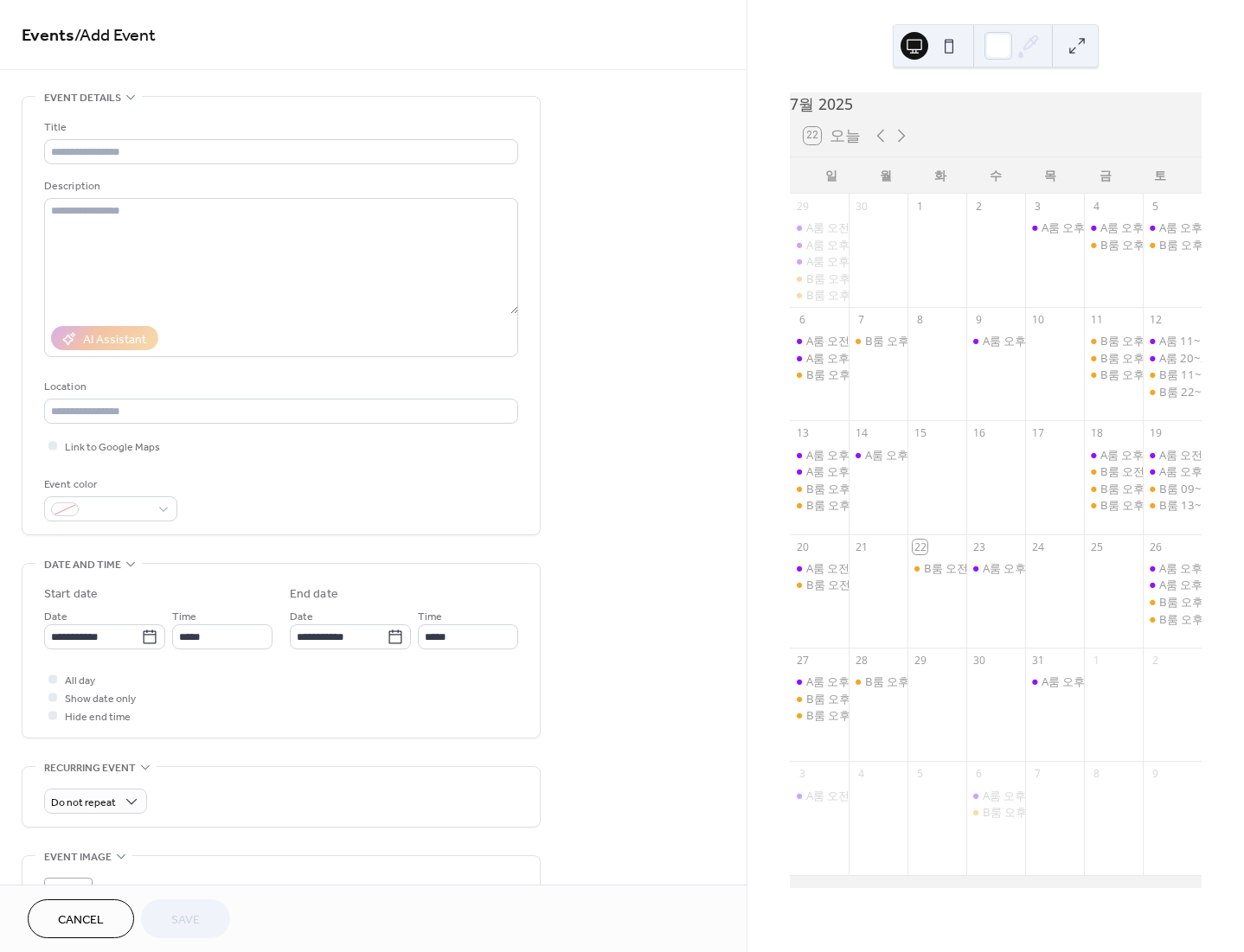 scroll, scrollTop: 0, scrollLeft: 0, axis: both 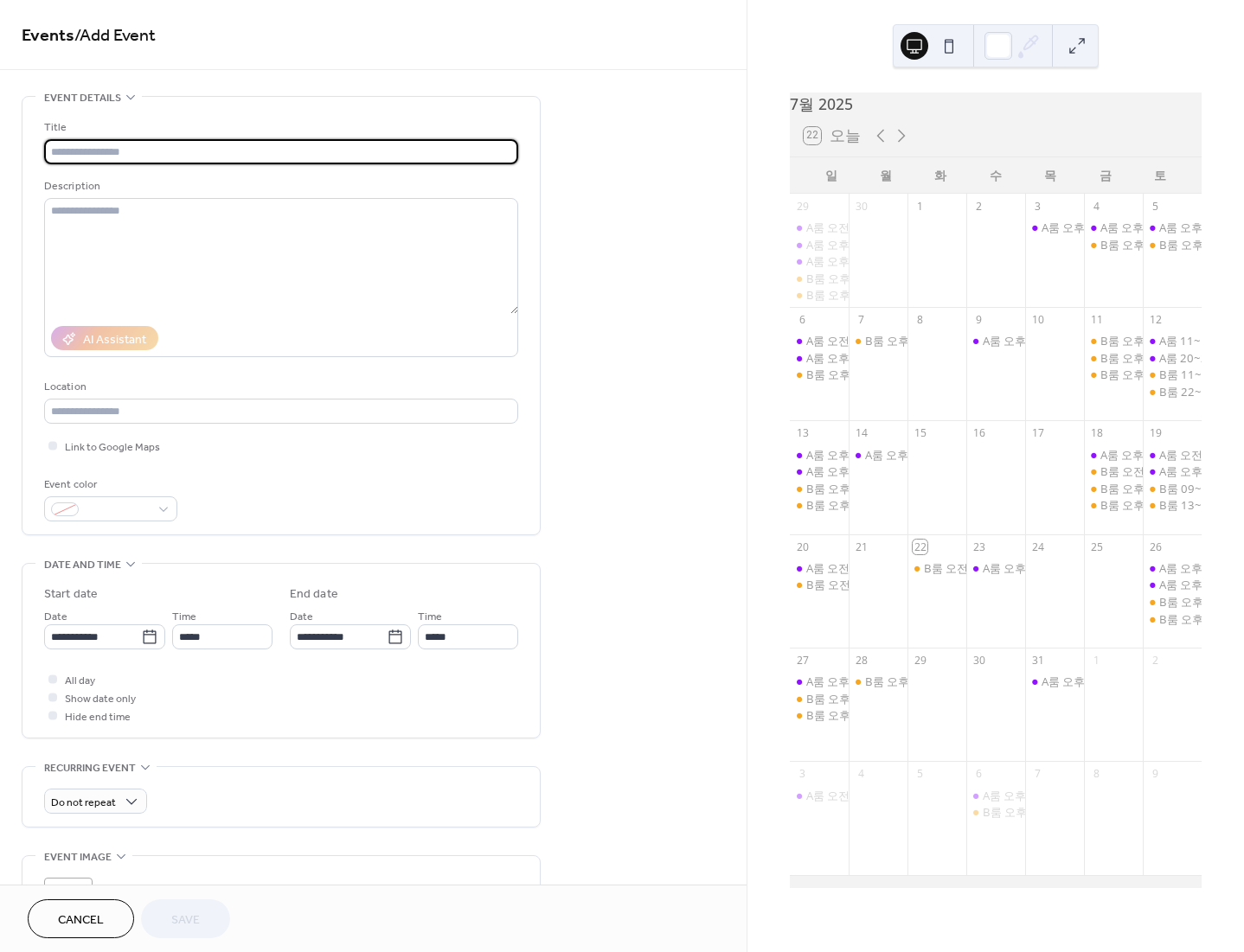 click at bounding box center (281, 151) 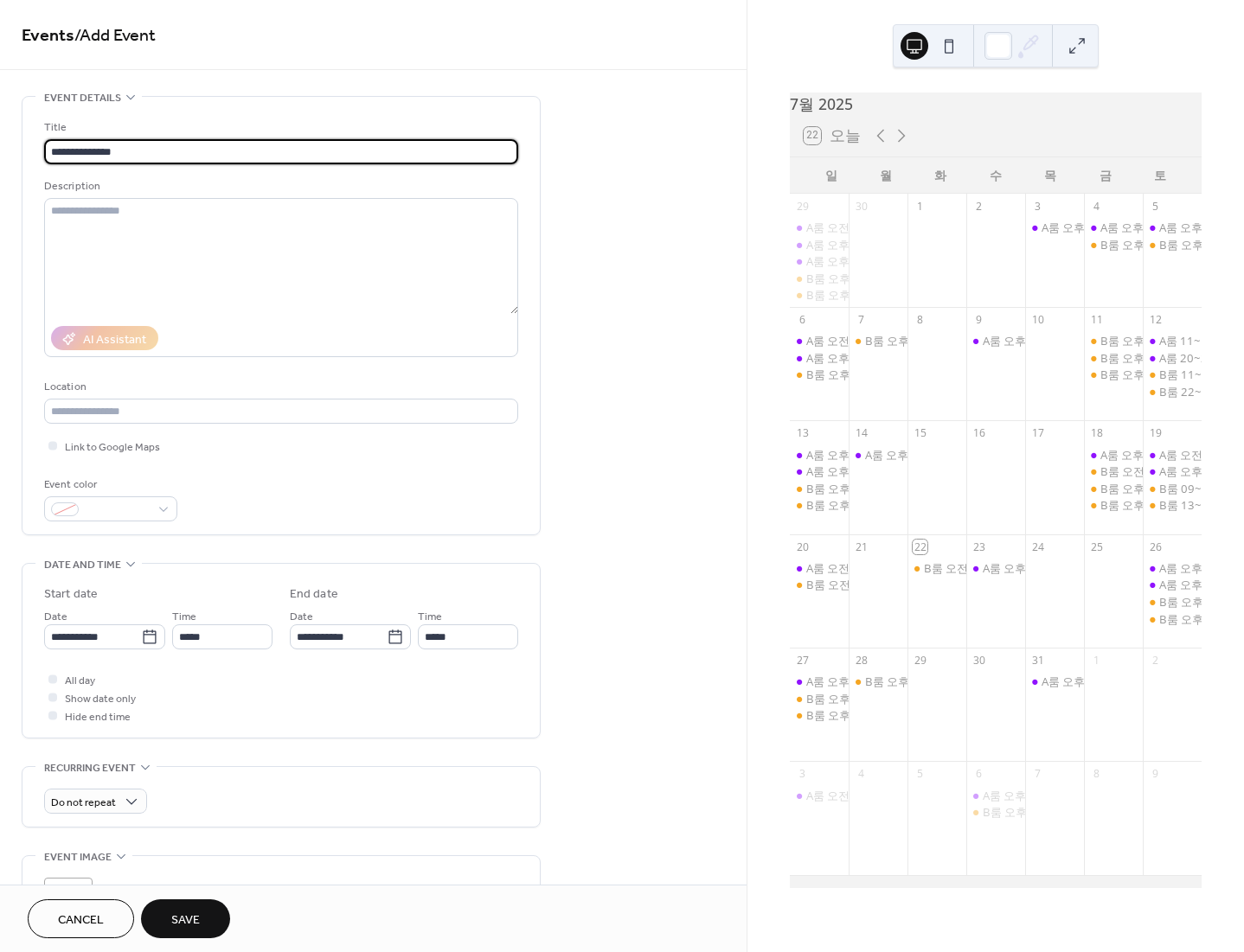 type on "**********" 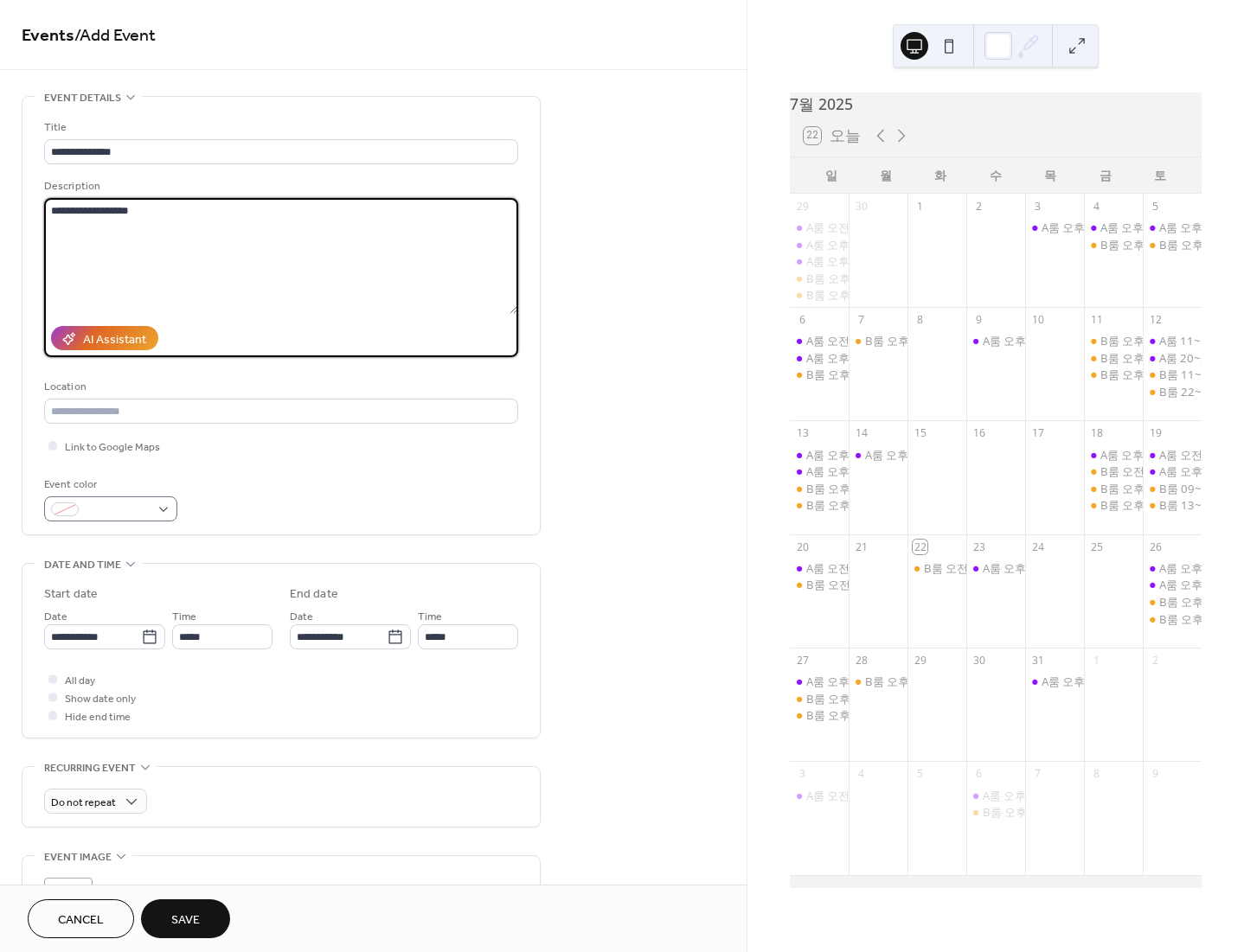 type on "**********" 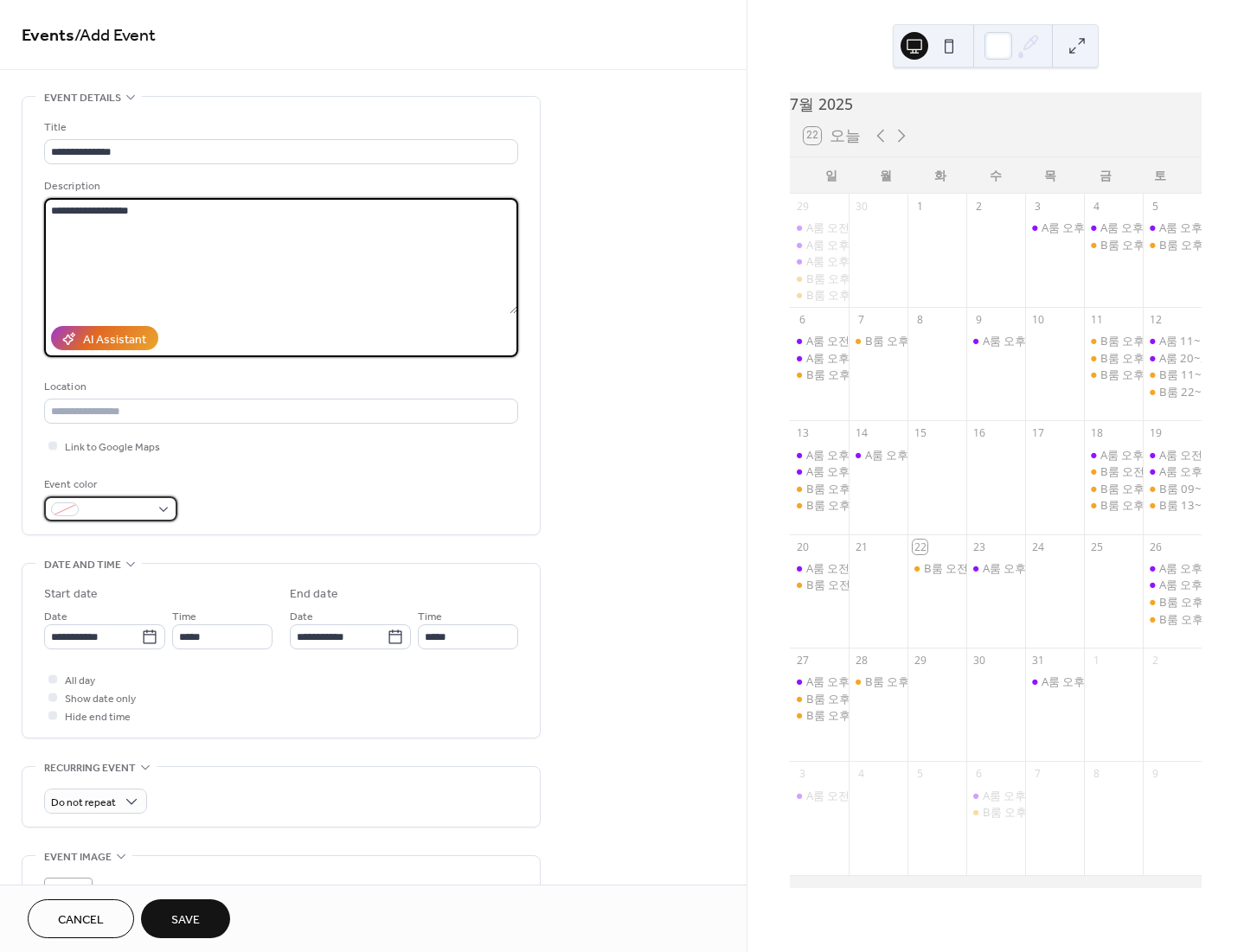 click at bounding box center (118, 510) 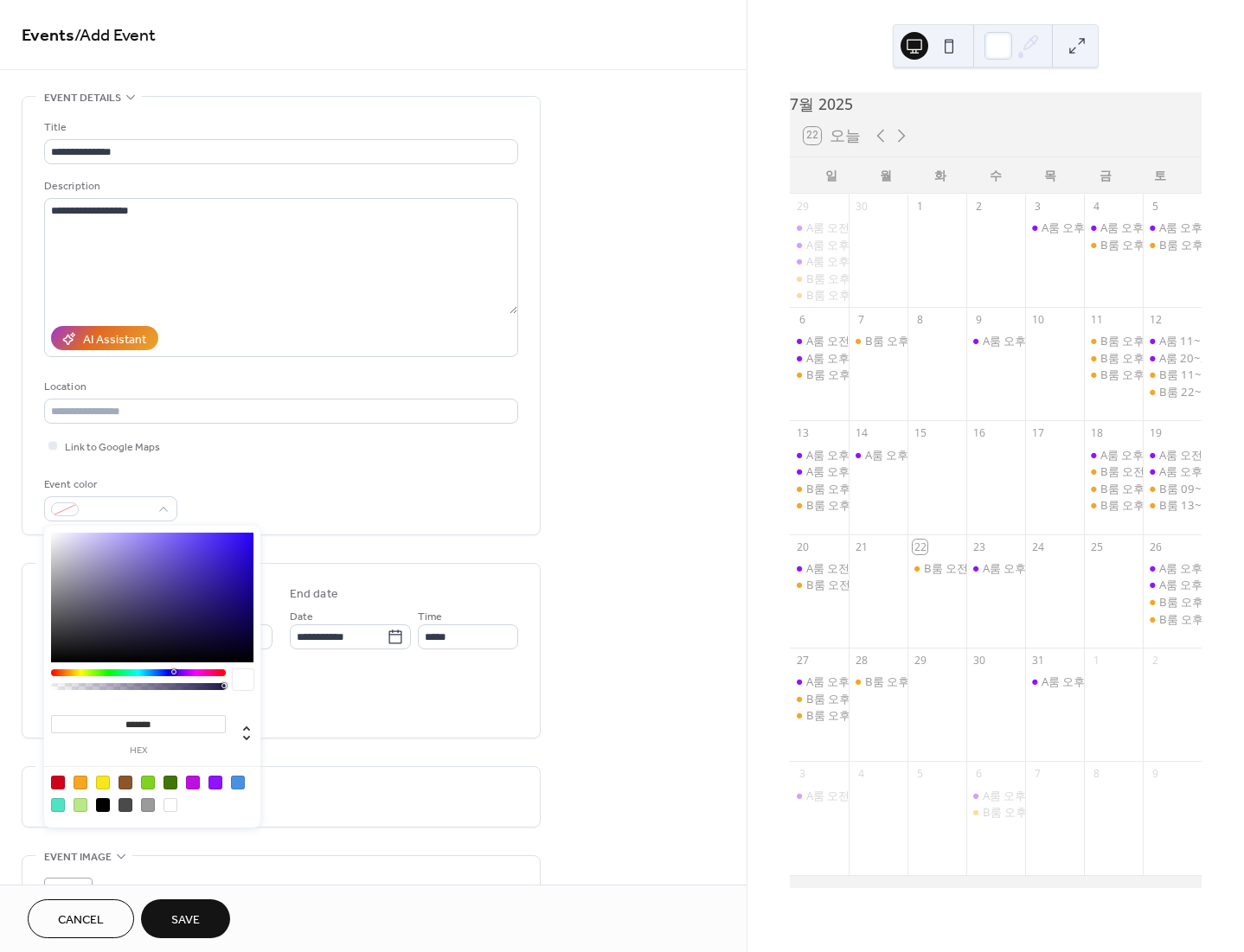 click at bounding box center [215, 783] 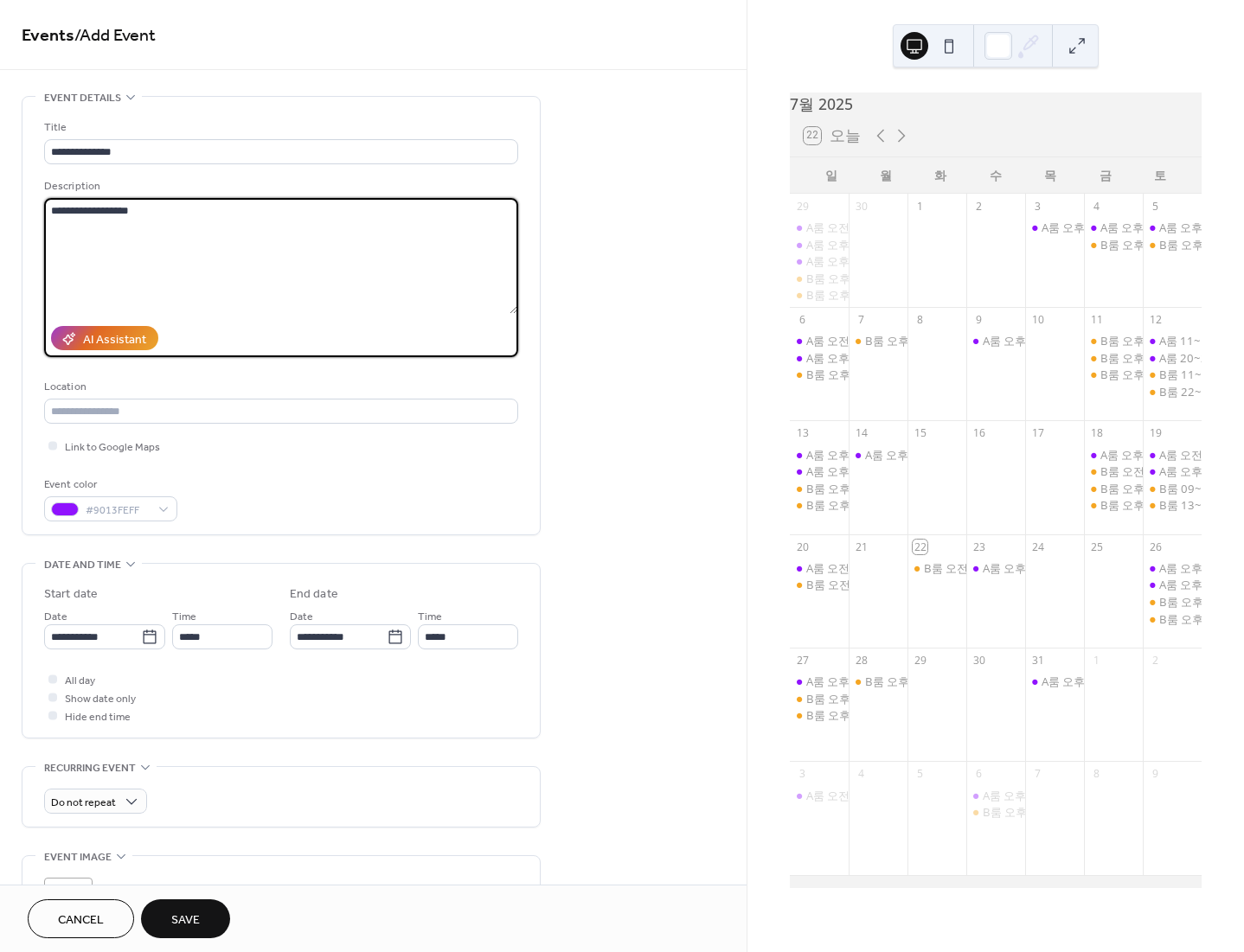 click on "**********" at bounding box center [280, 256] 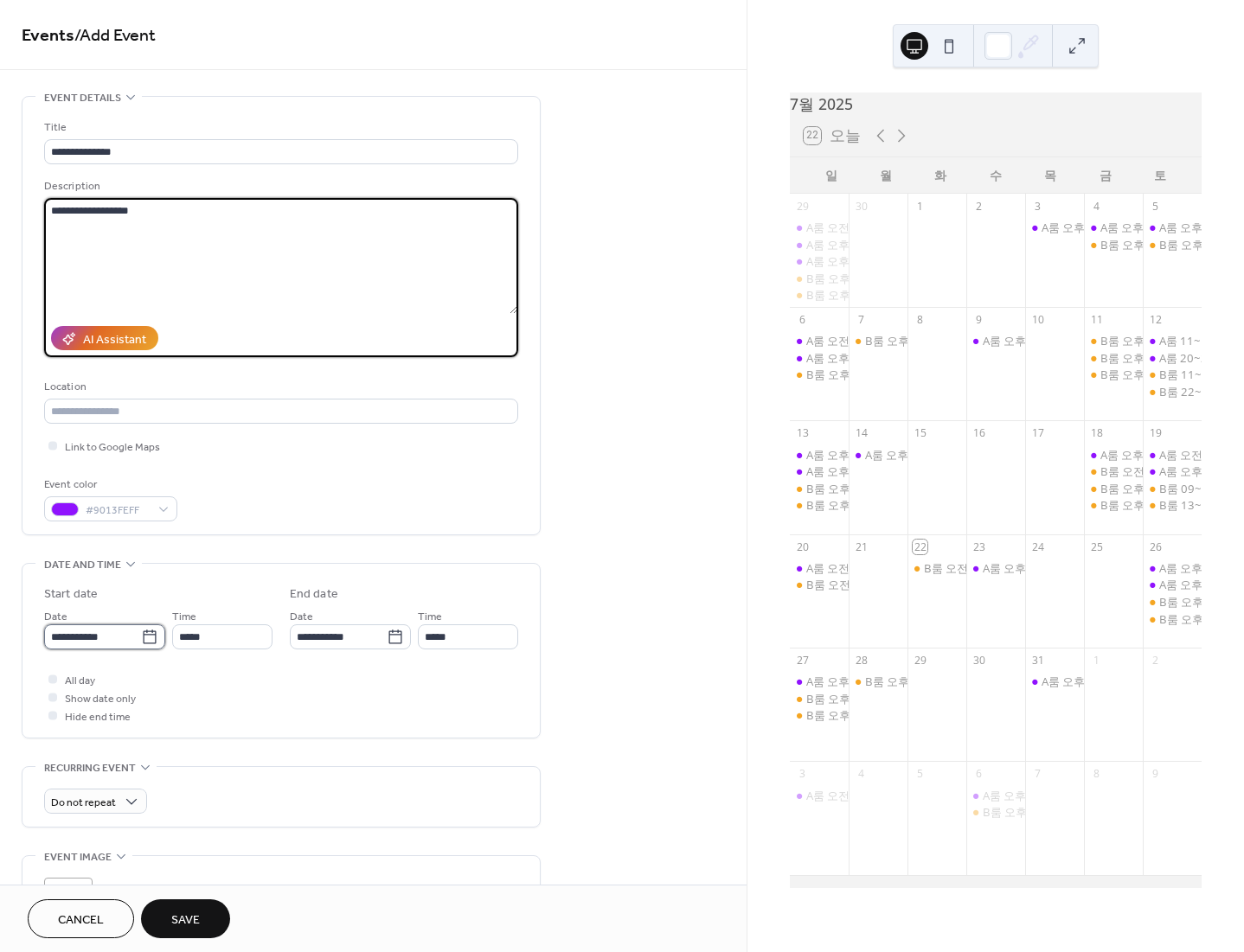 click on "**********" at bounding box center (93, 636) 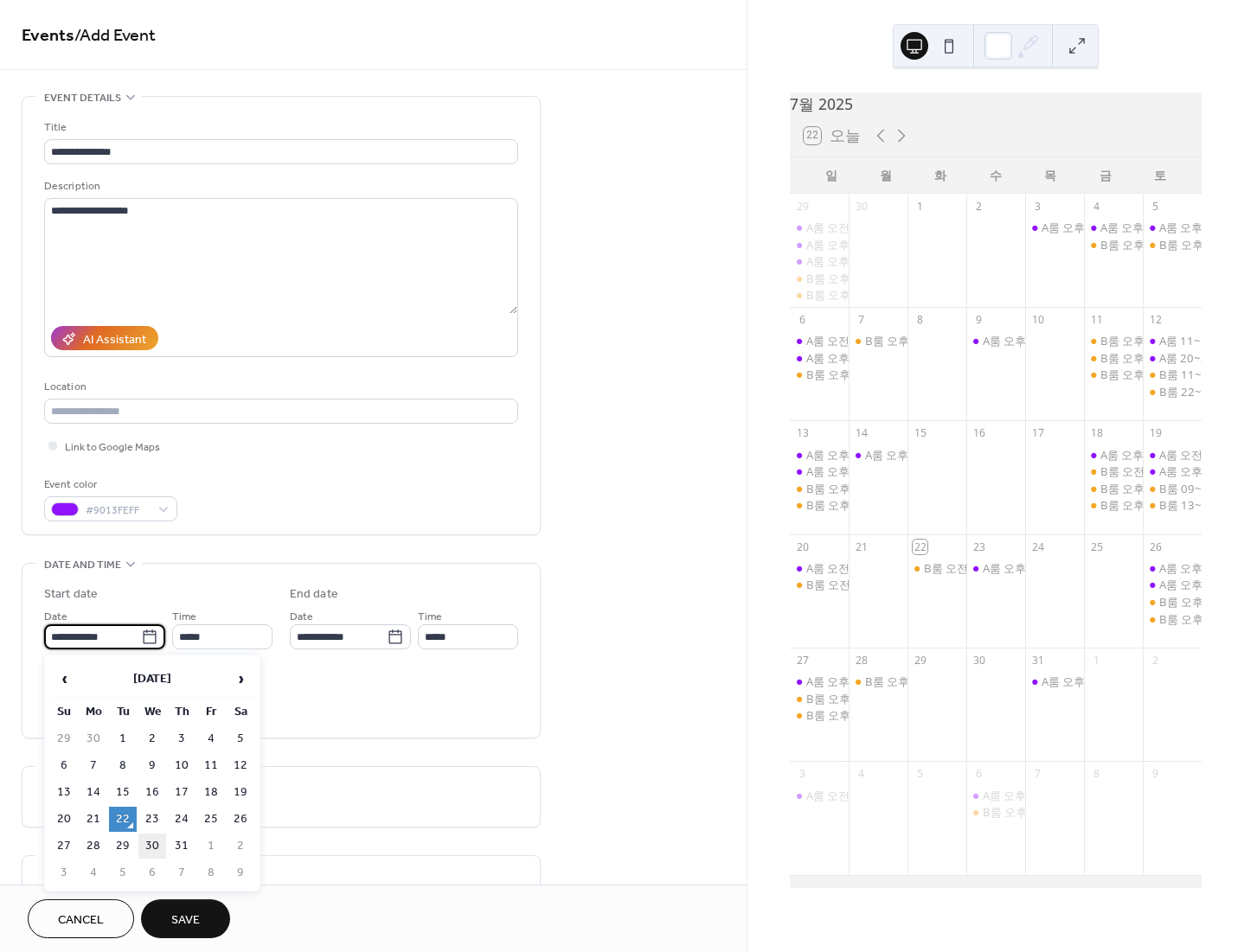 click on "30" at bounding box center [152, 846] 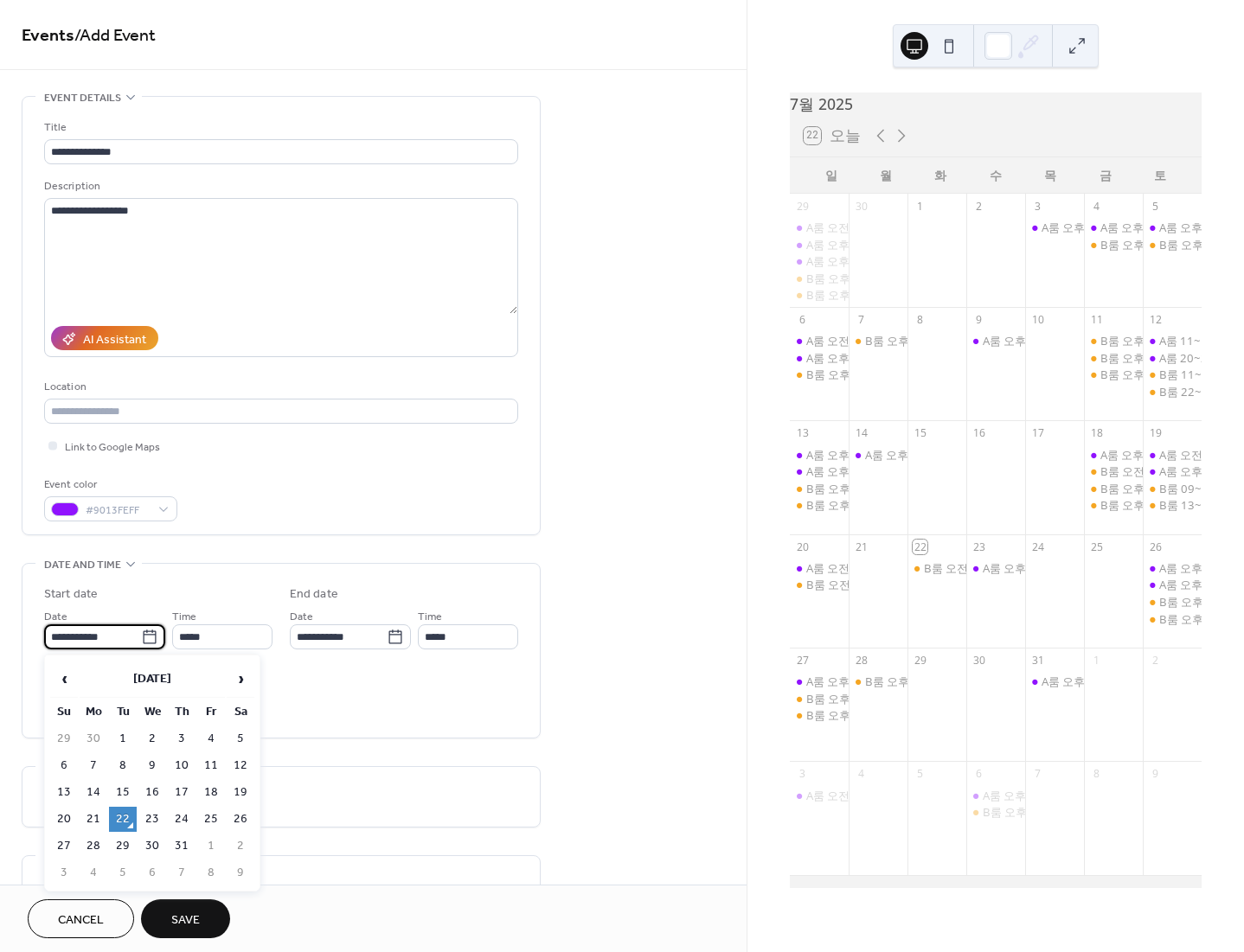 type on "**********" 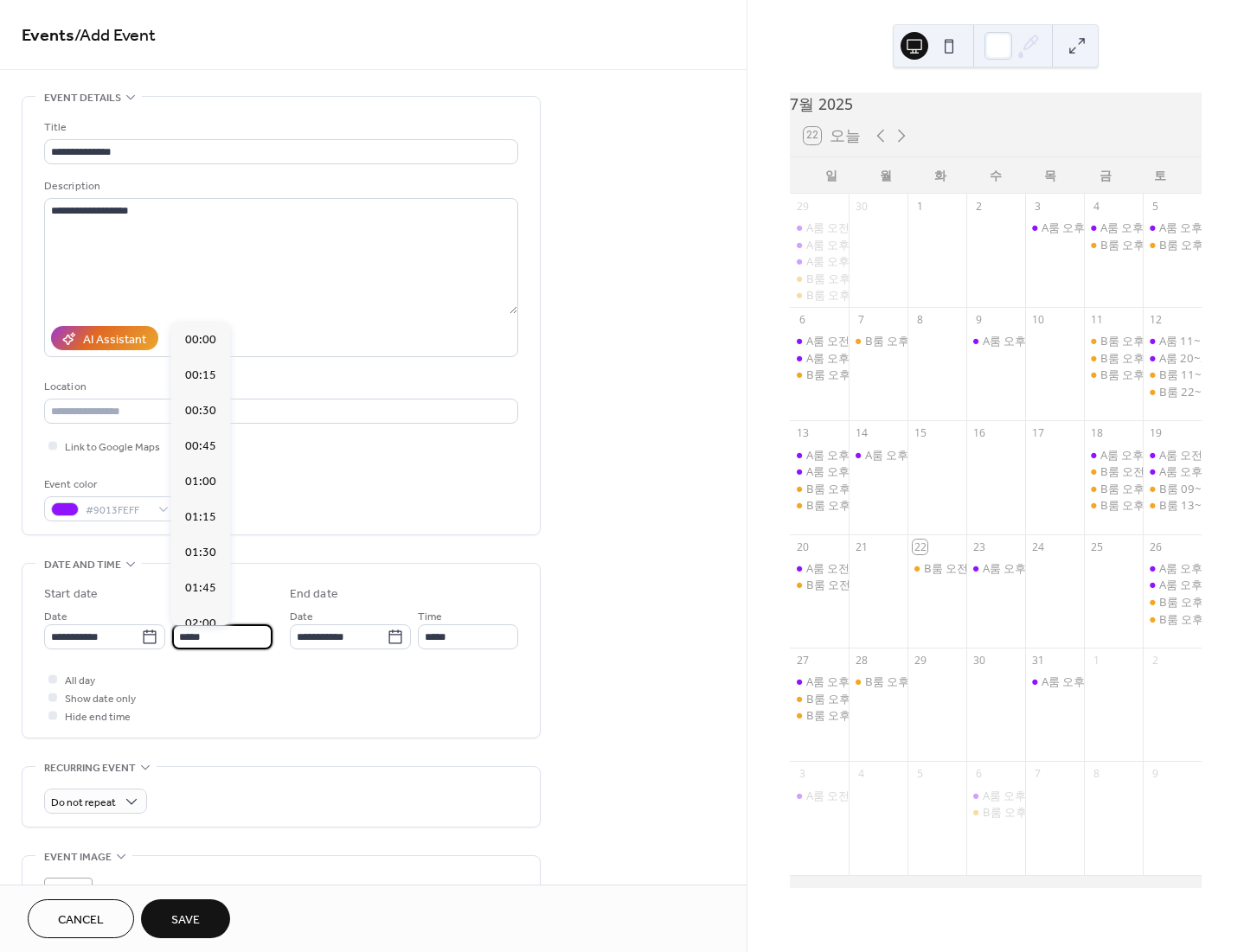 click on "*****" at bounding box center (222, 636) 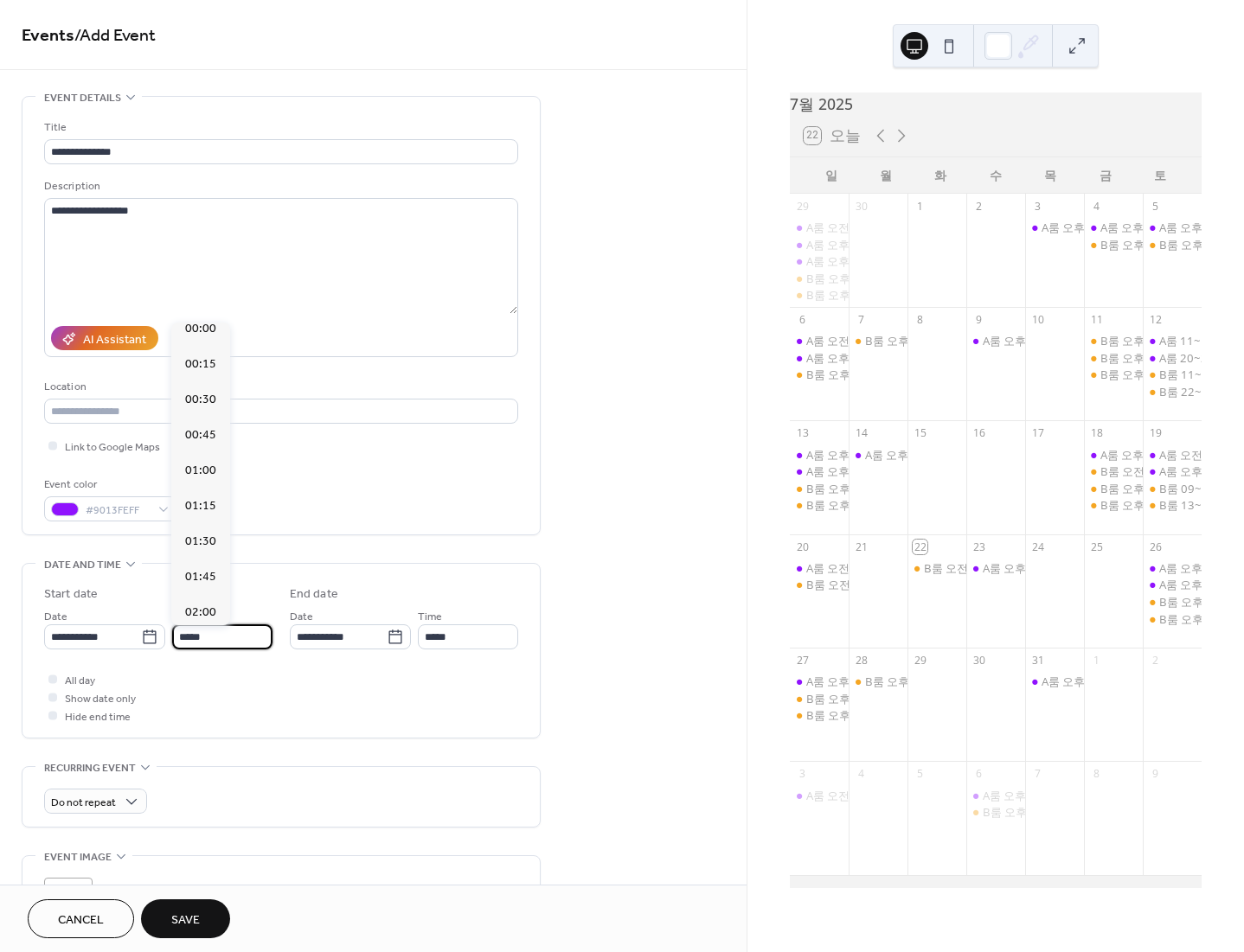 scroll, scrollTop: 0, scrollLeft: 0, axis: both 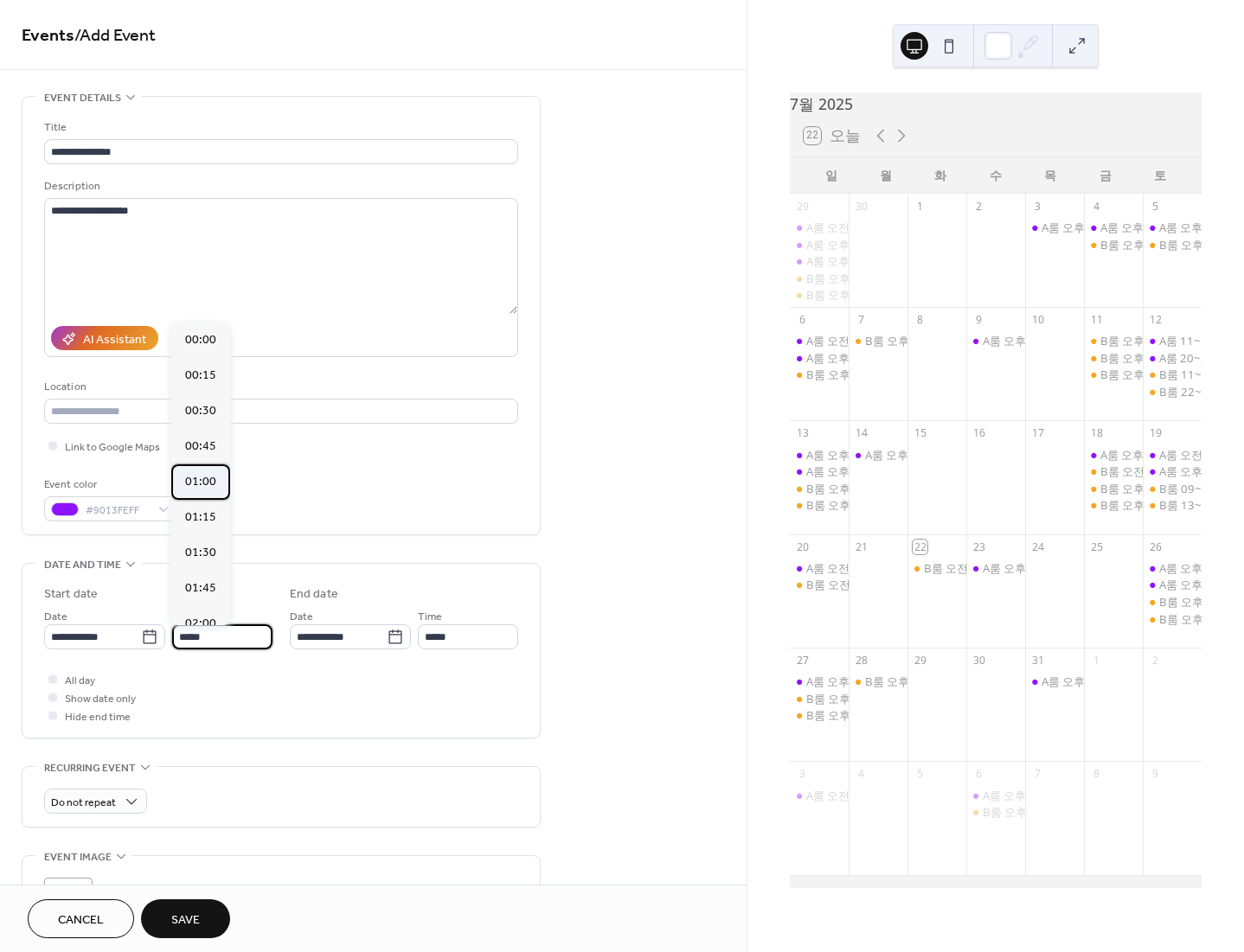 click on "01:00" at bounding box center [201, 482] 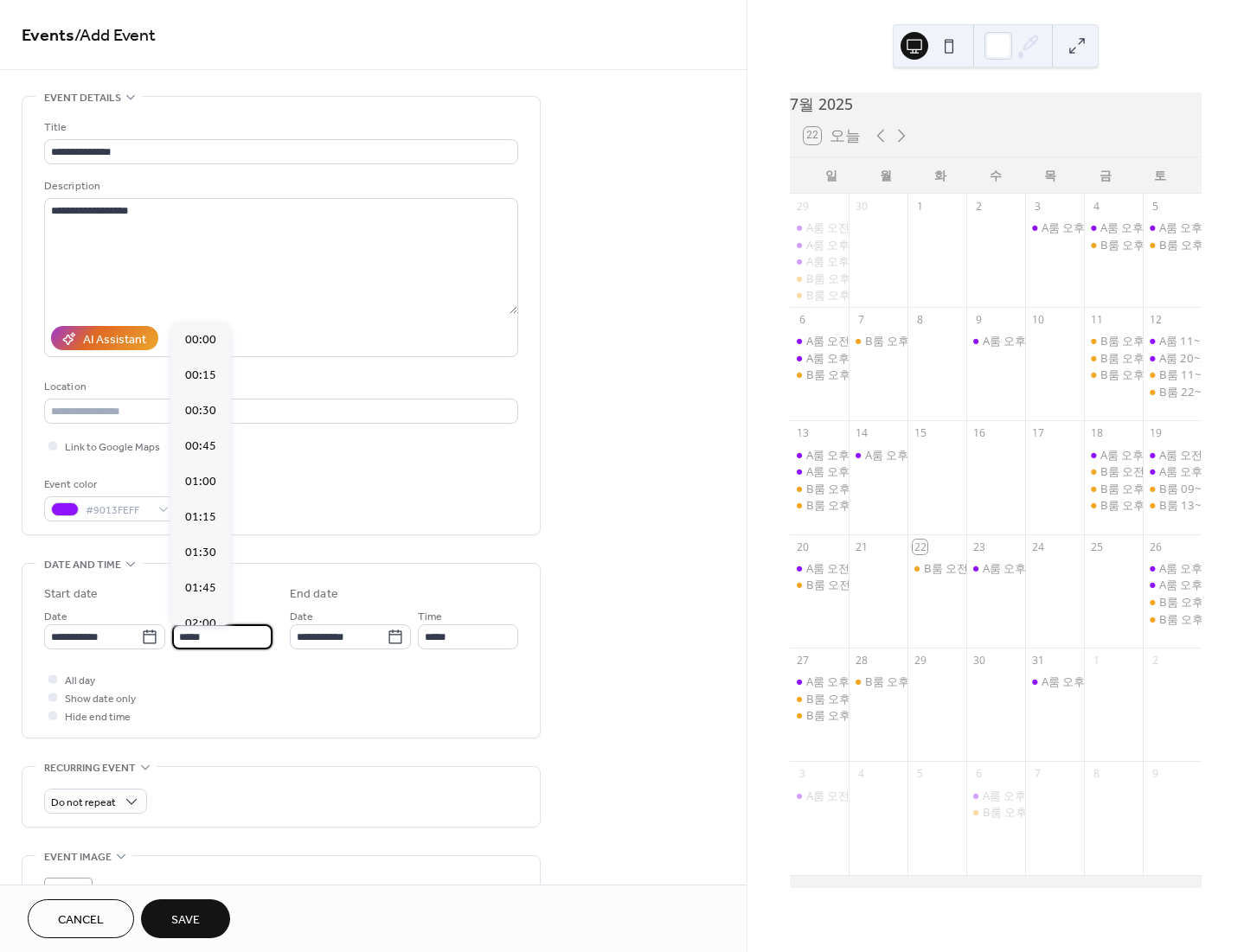 type on "*****" 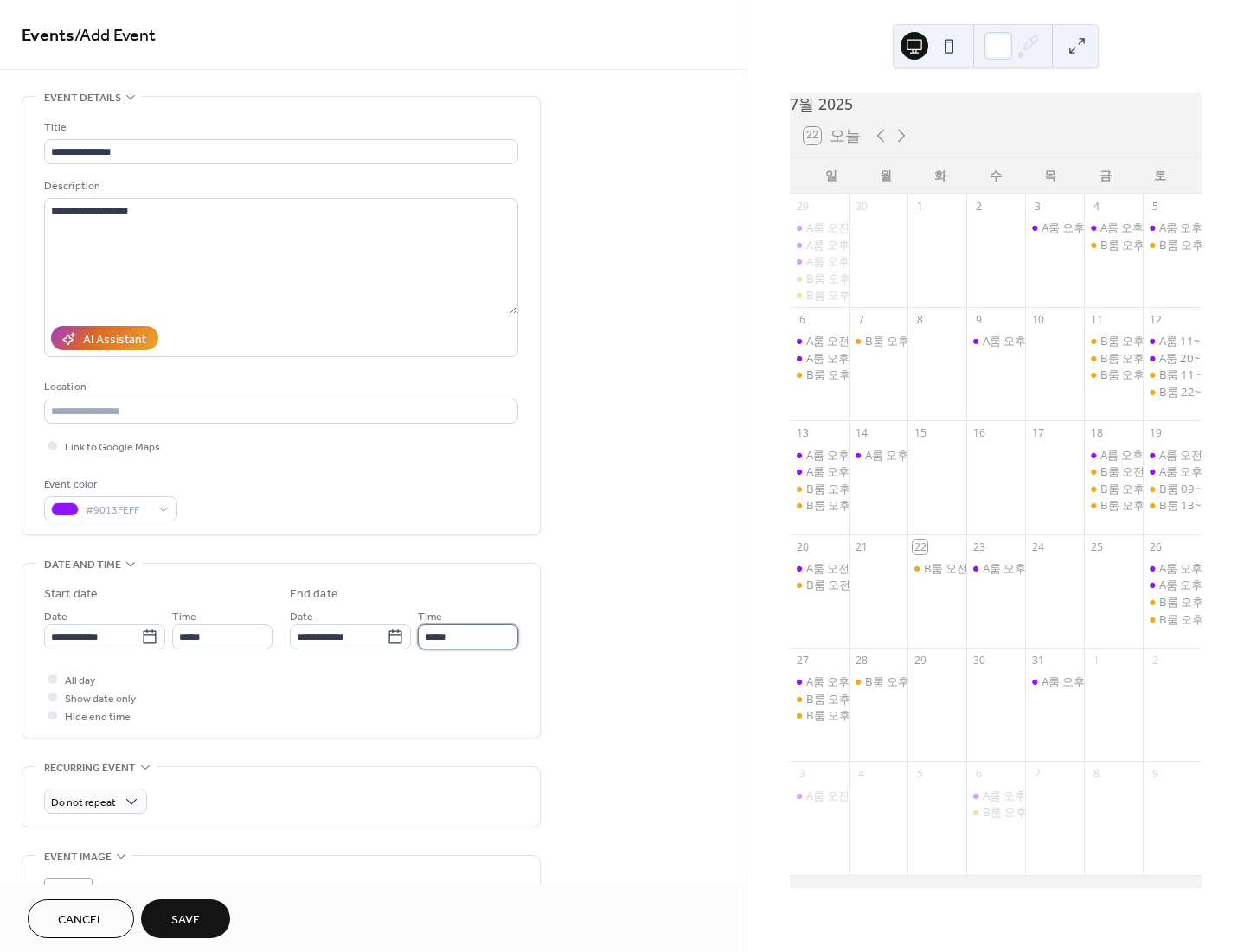 click on "*****" at bounding box center (468, 636) 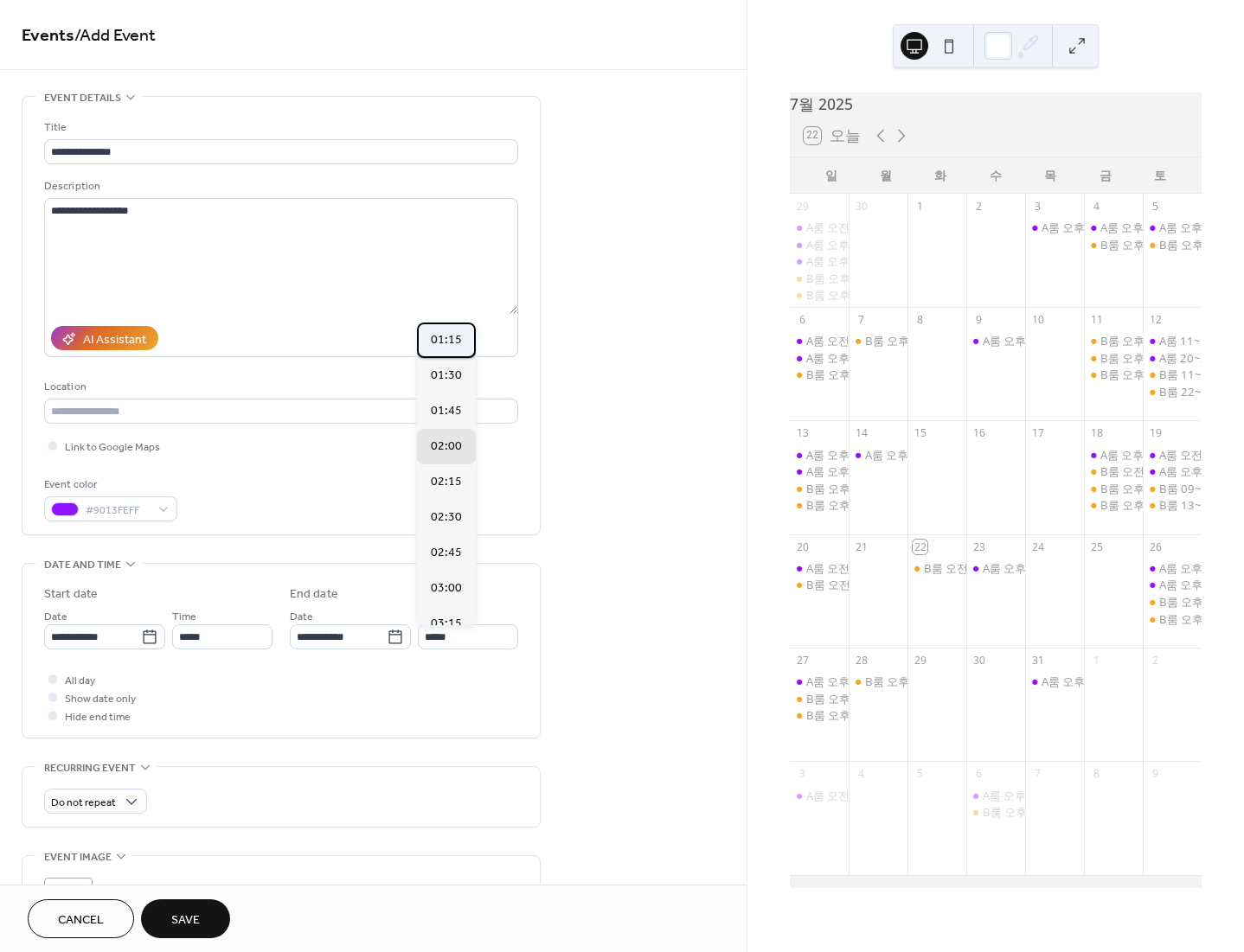 click on "01:15" at bounding box center (446, 340) 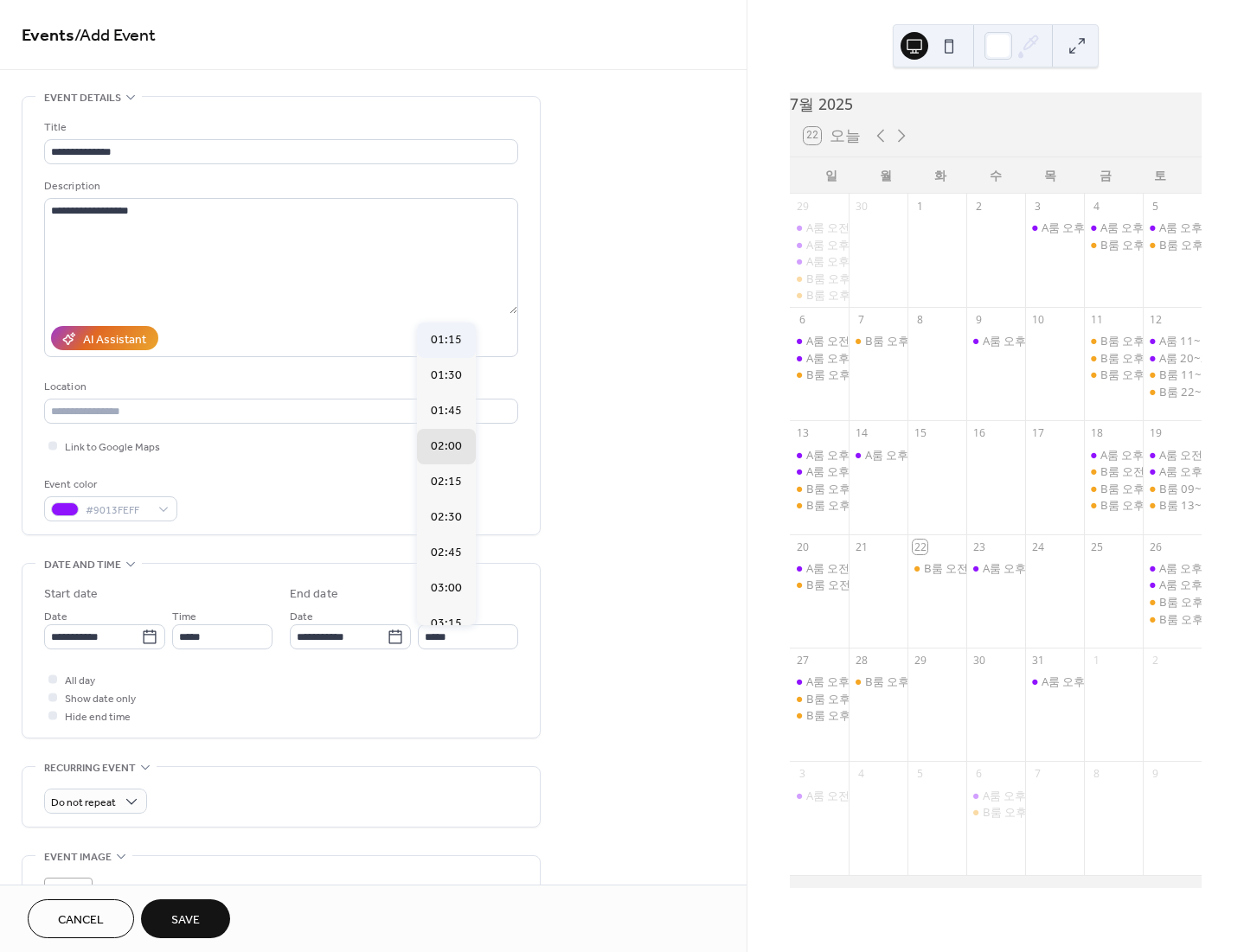 type on "*****" 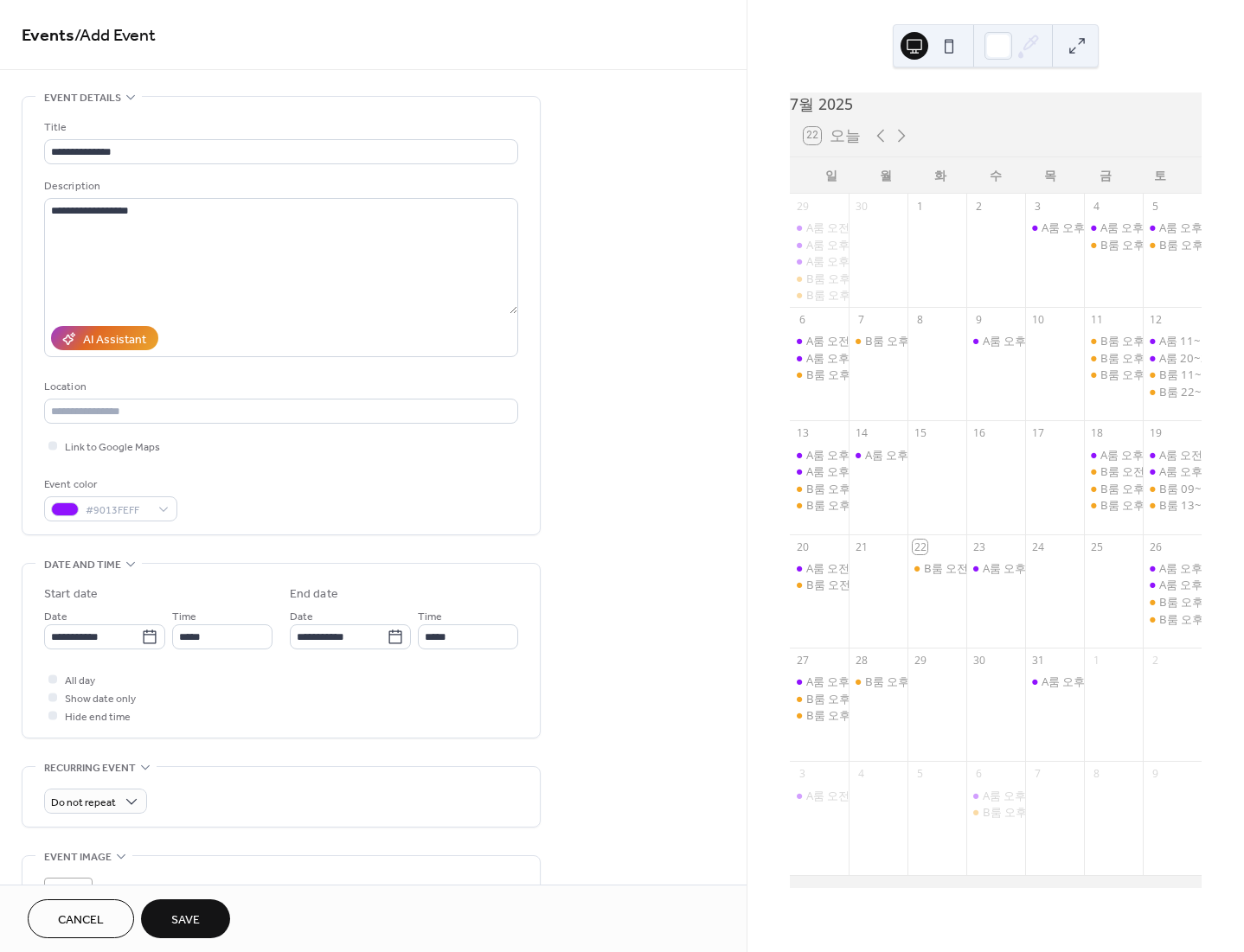 click on "Save" at bounding box center [185, 920] 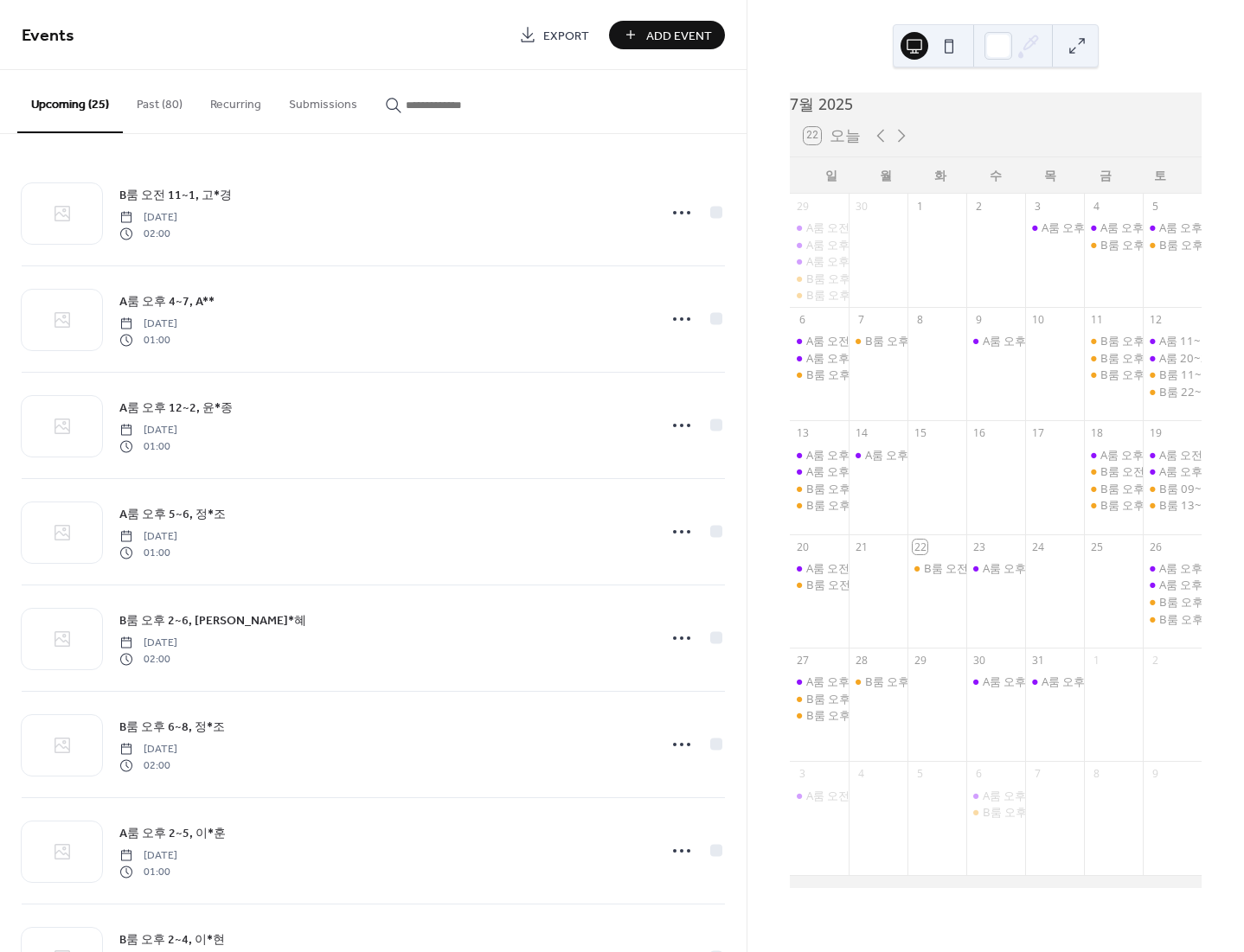 click on "Add Event" at bounding box center [679, 35] 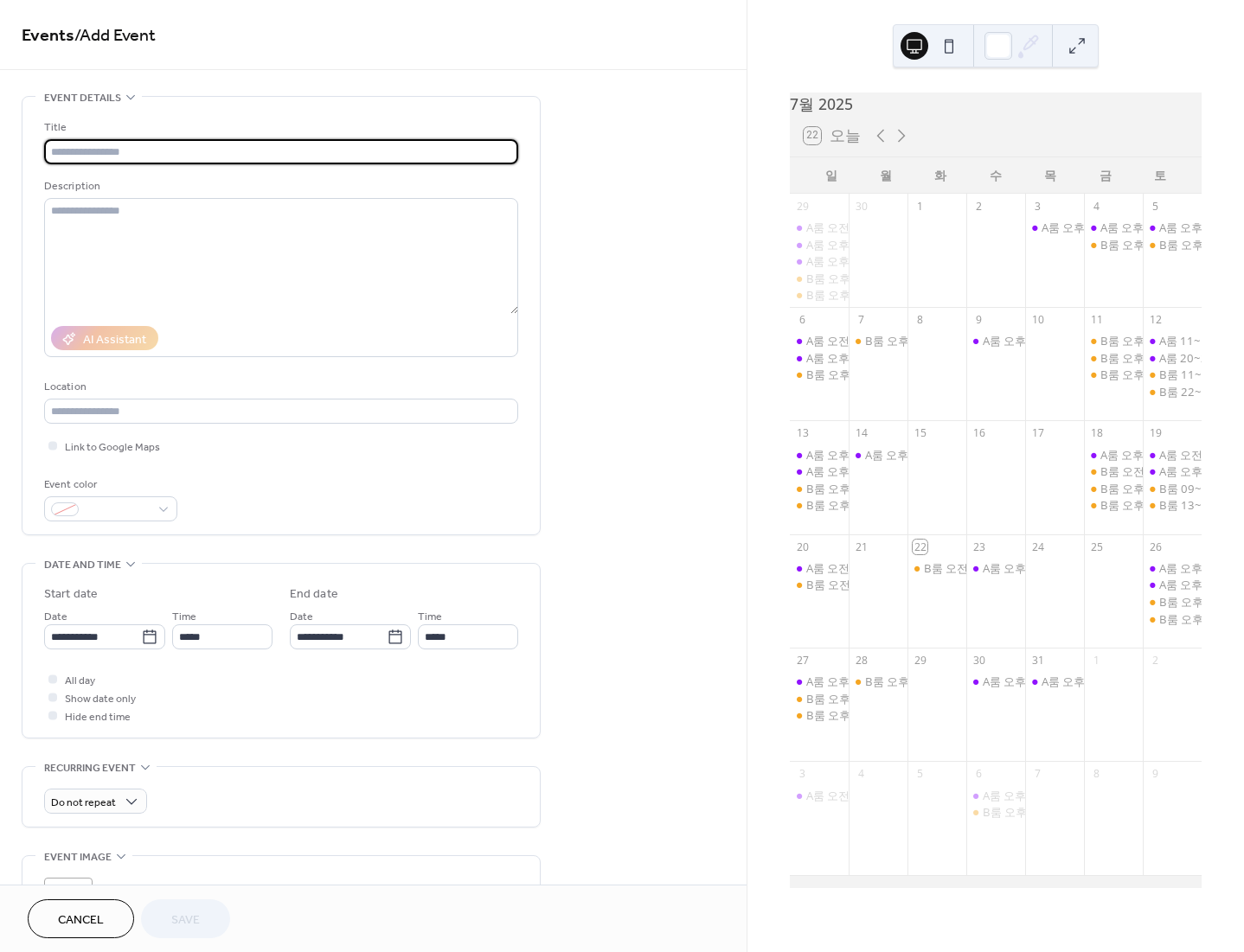 click at bounding box center (281, 151) 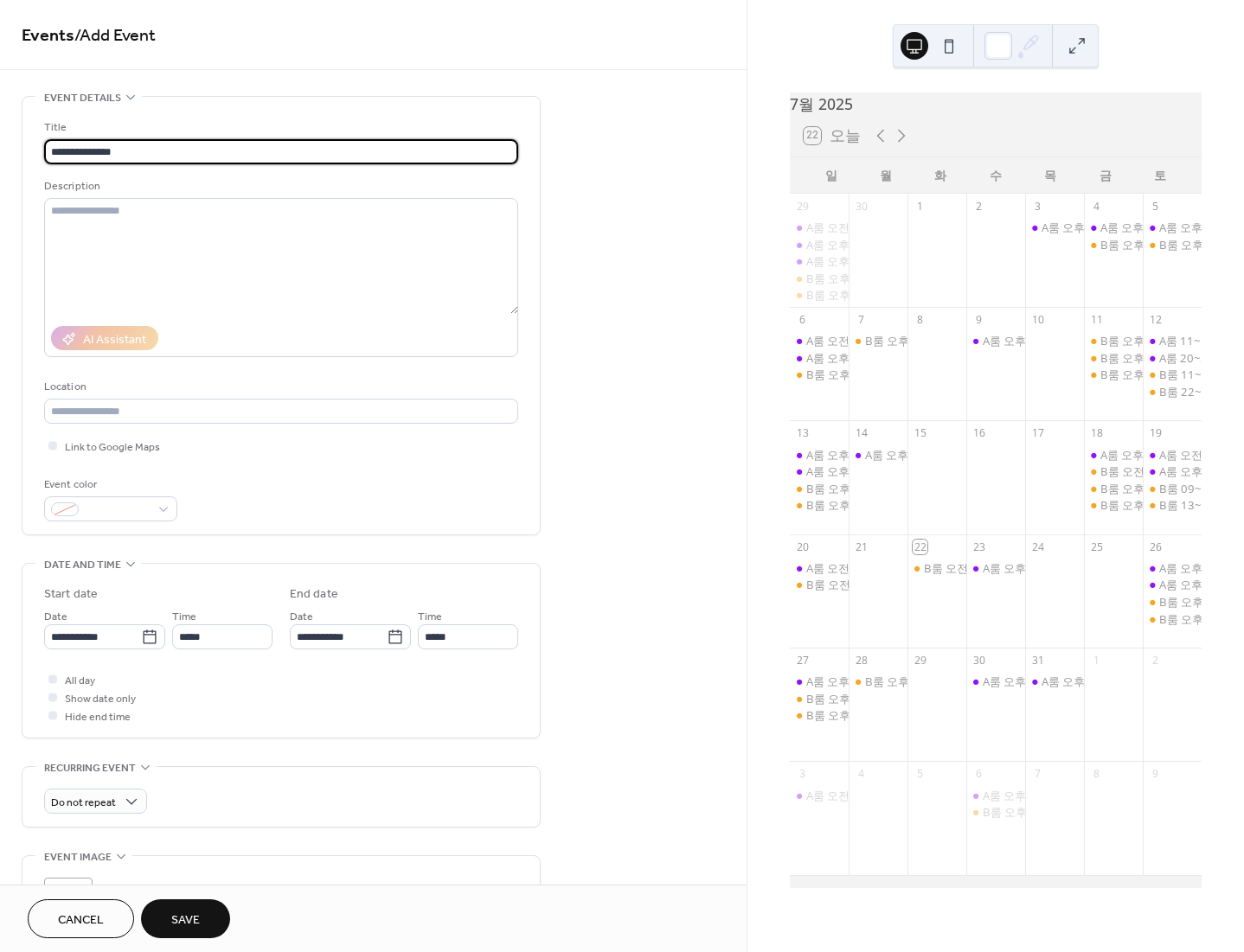 type on "**********" 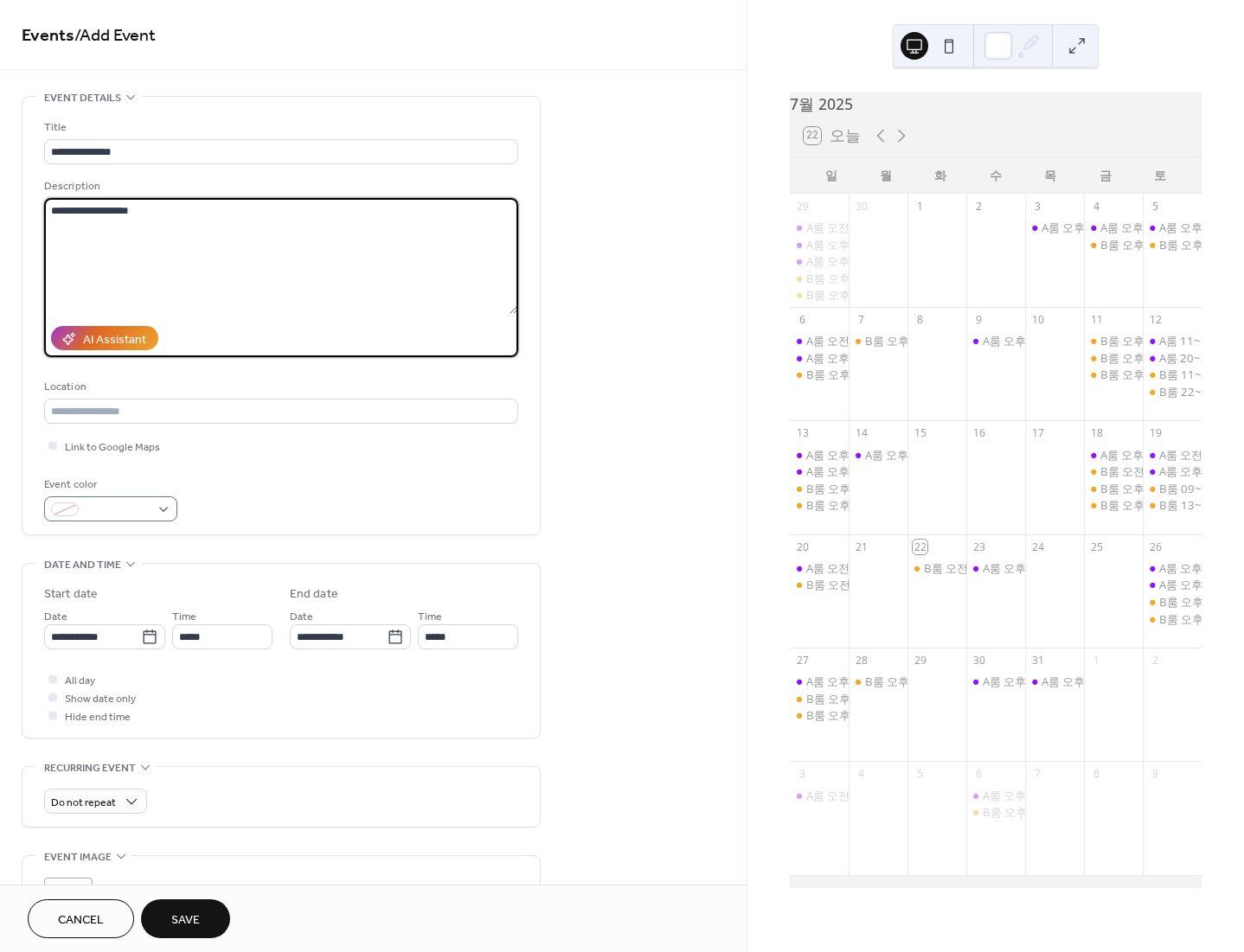 type on "**********" 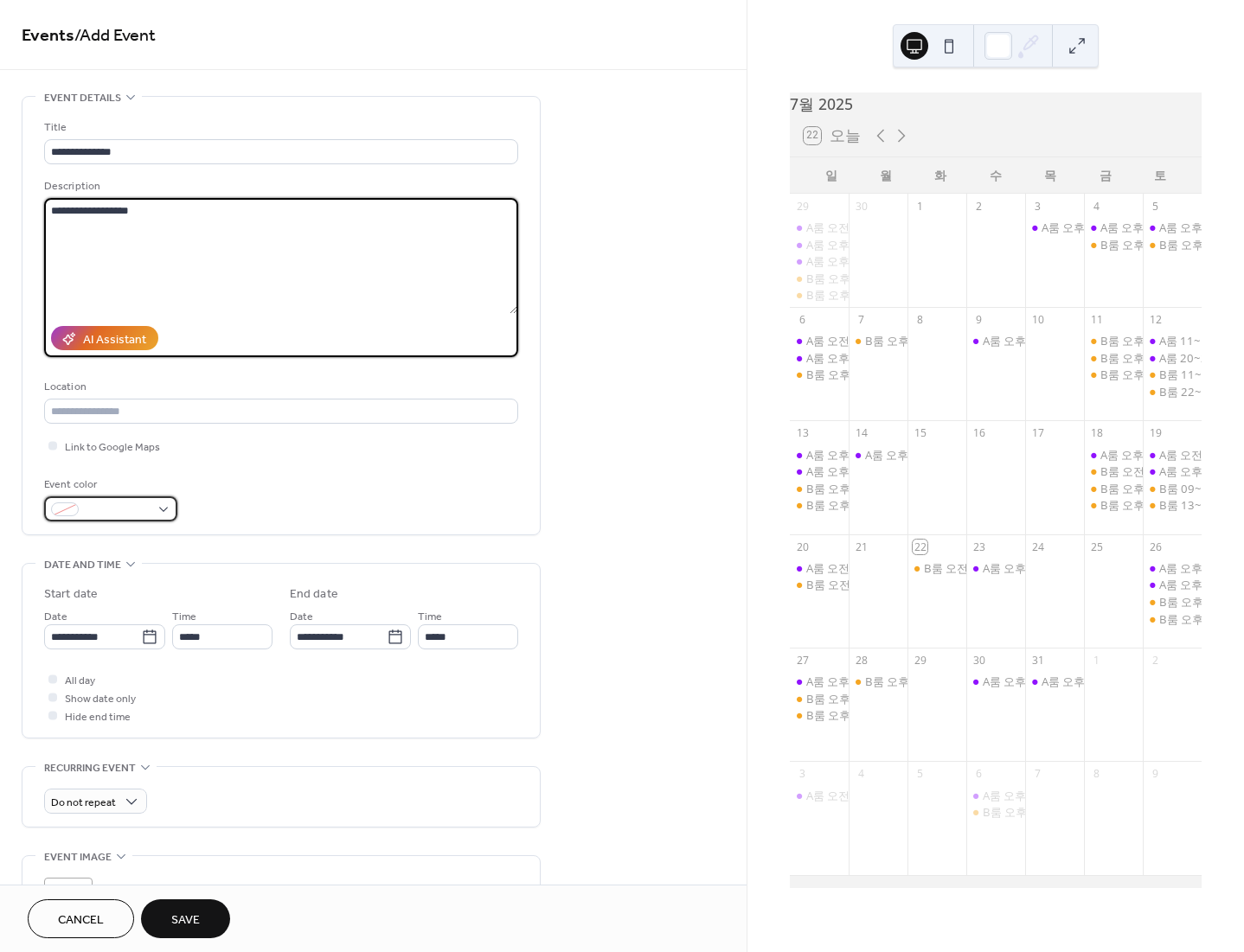 click at bounding box center (118, 510) 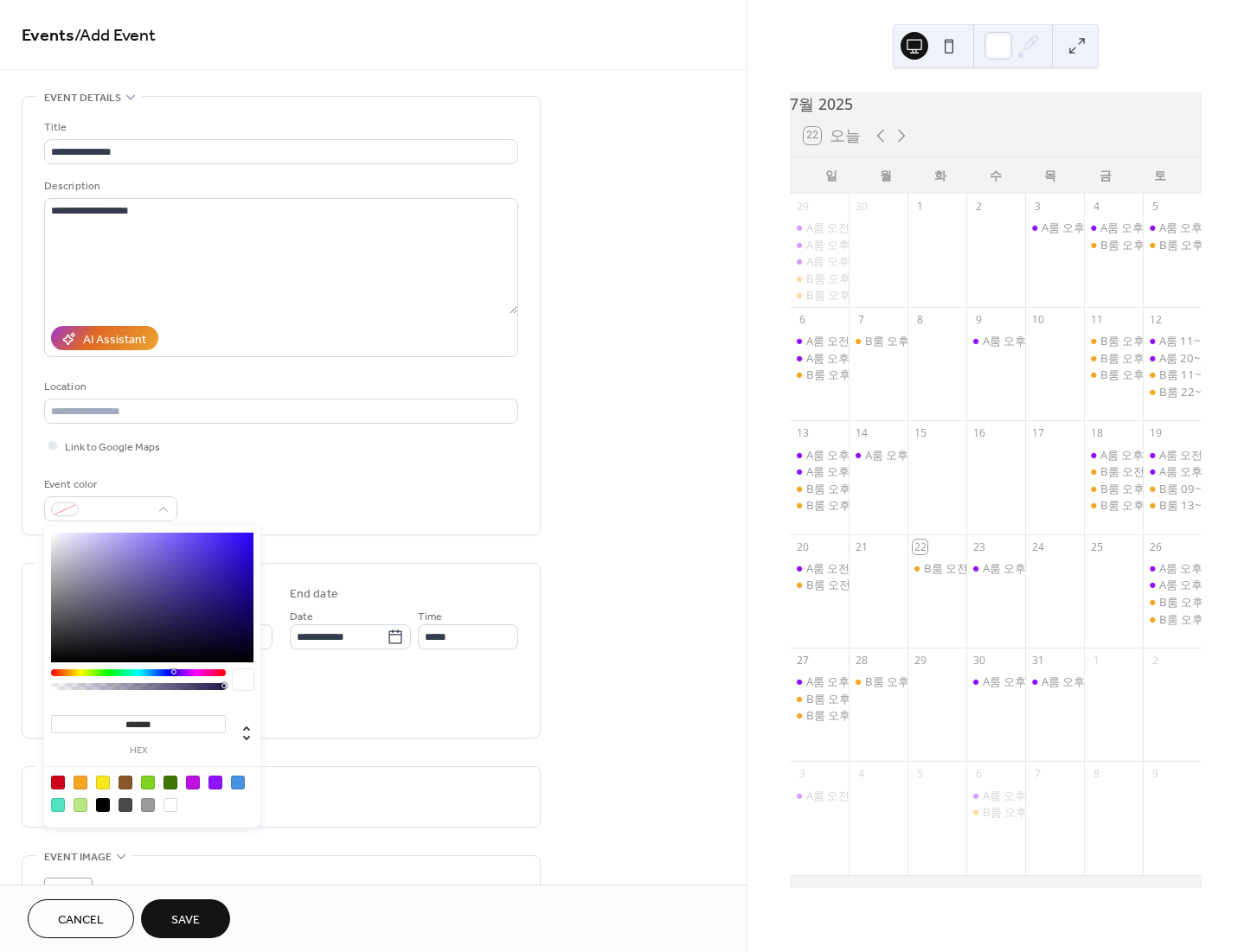 click at bounding box center [80, 783] 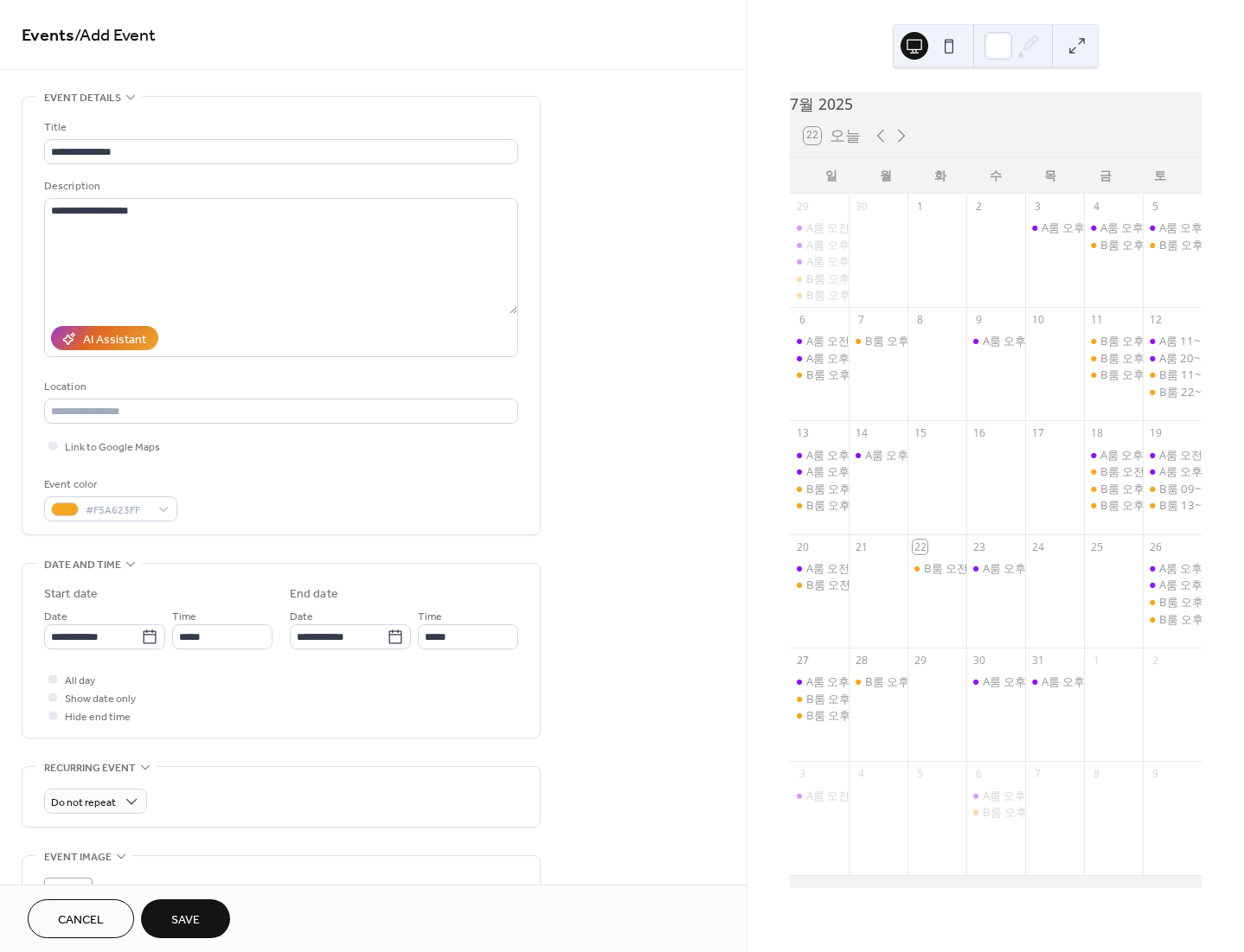 click on "All day Show date only Hide end time" at bounding box center [281, 697] 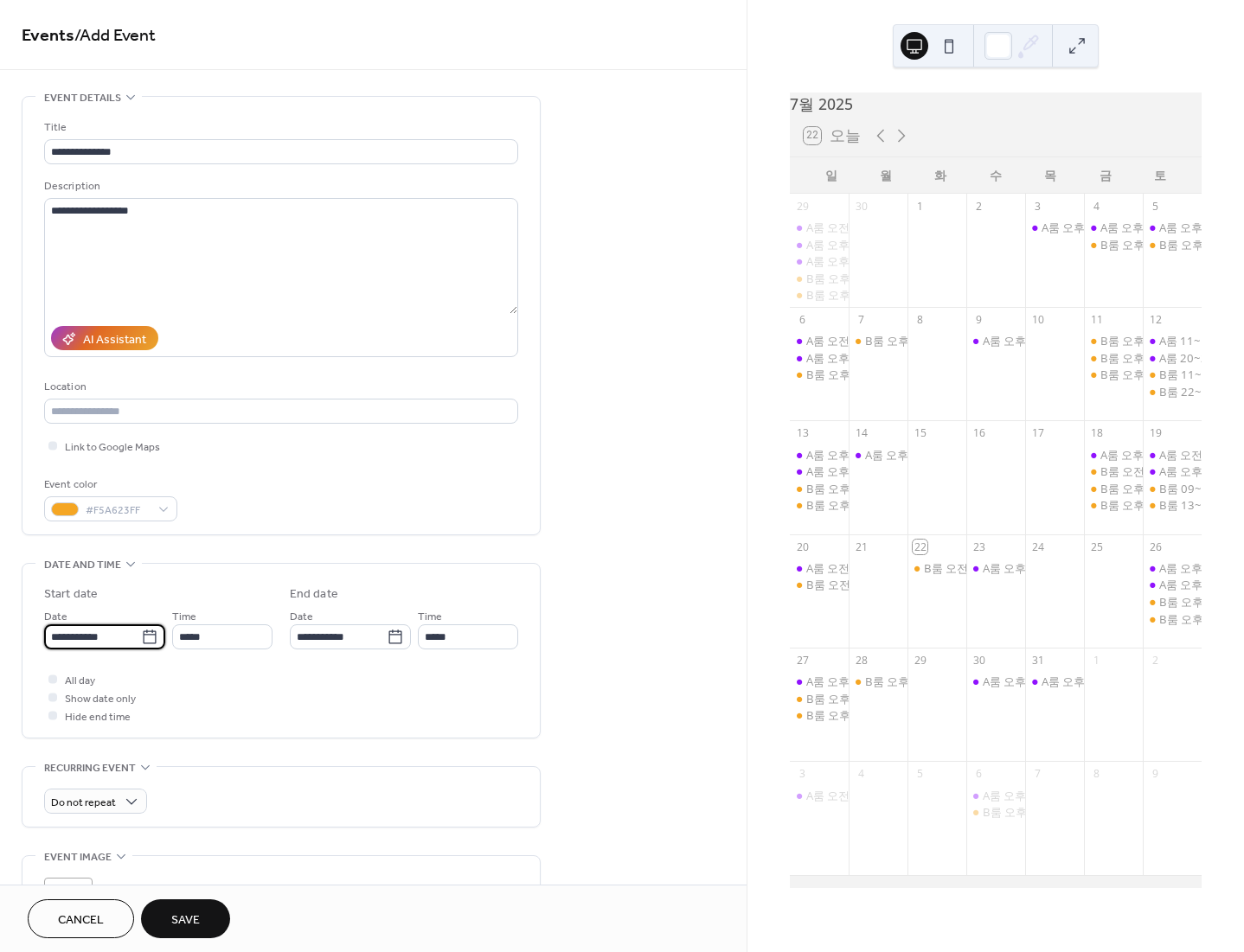 click on "**********" at bounding box center (93, 636) 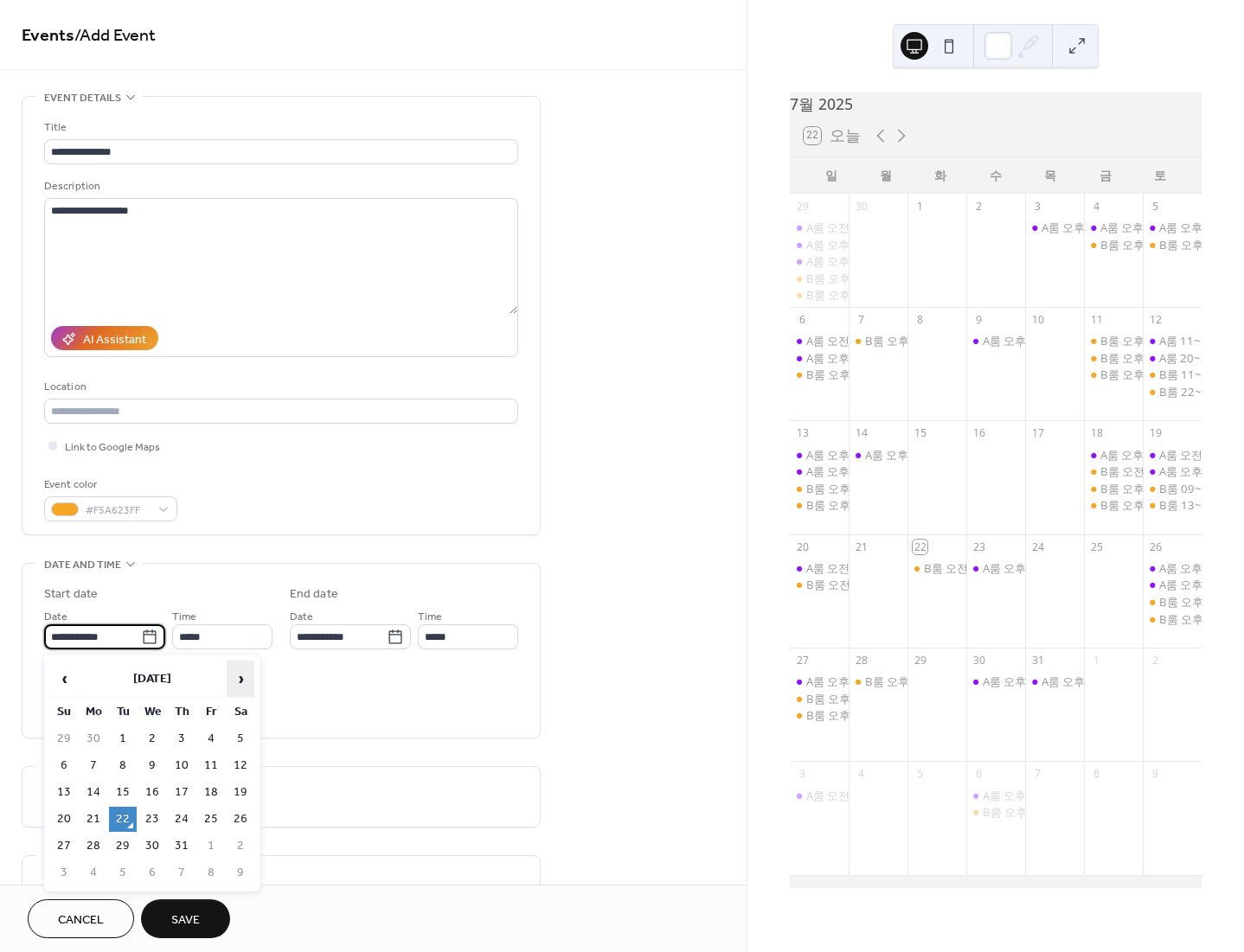 click on "›" at bounding box center [240, 679] 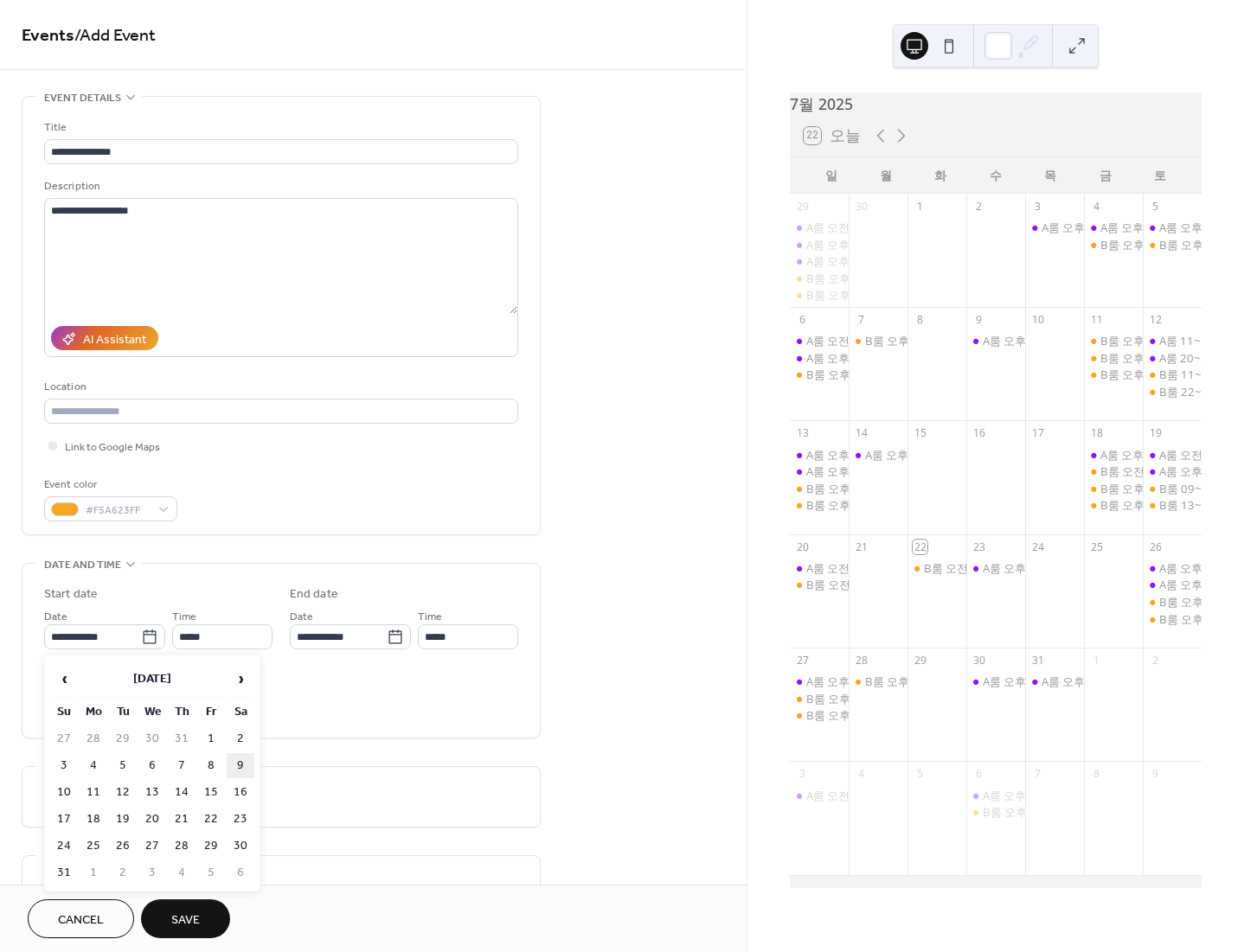 click on "9" at bounding box center (240, 765) 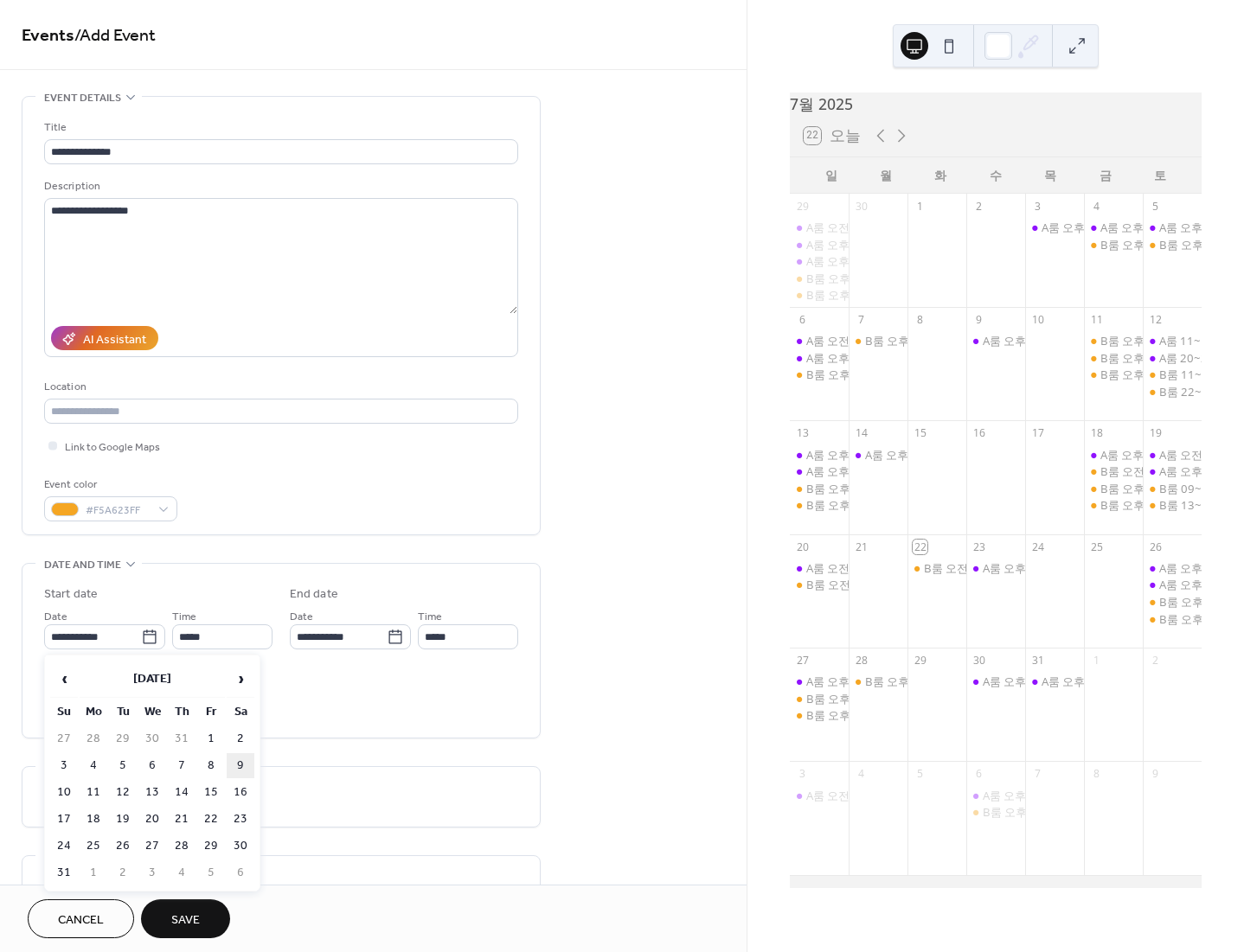 type on "**********" 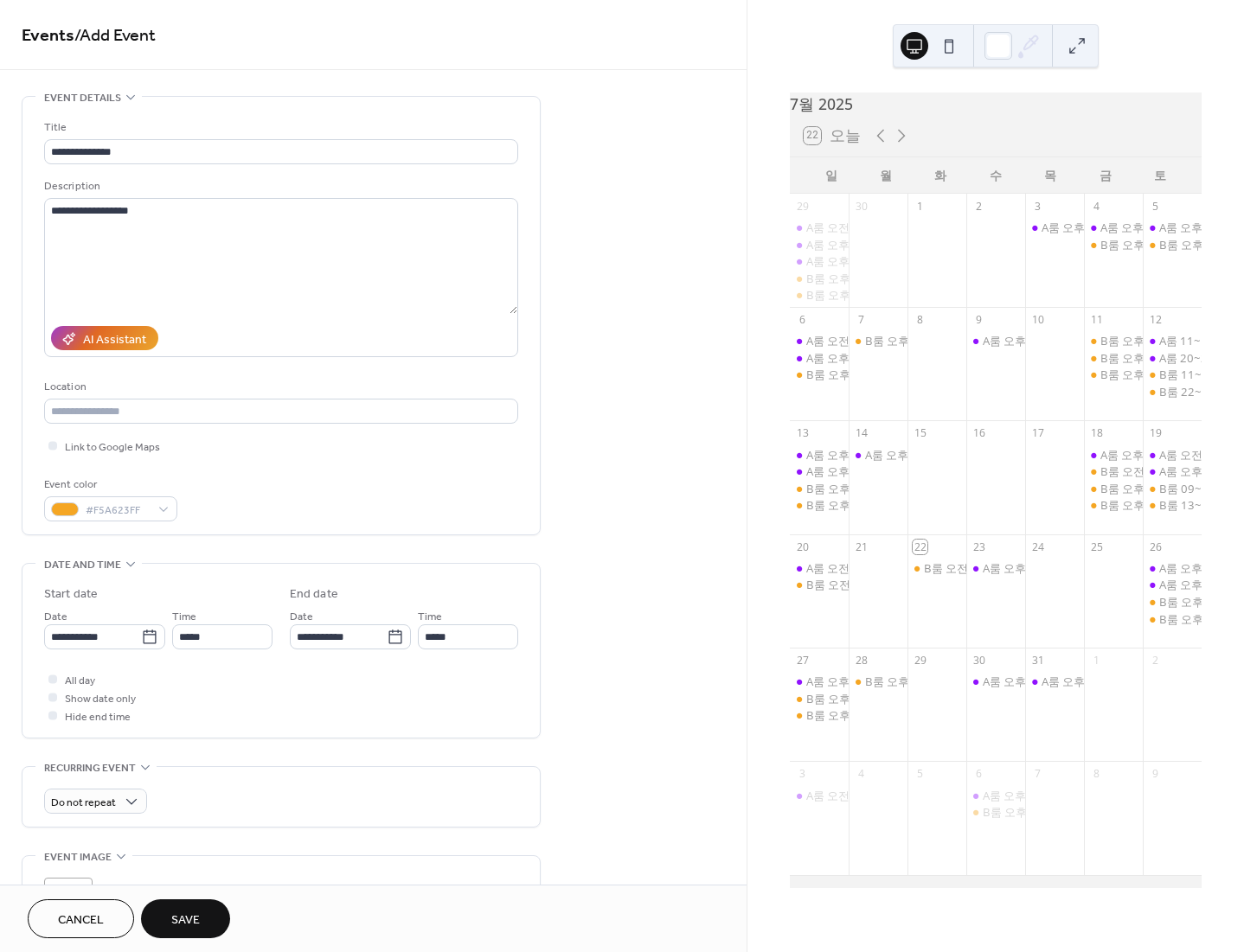 click on "**********" at bounding box center (281, 655) 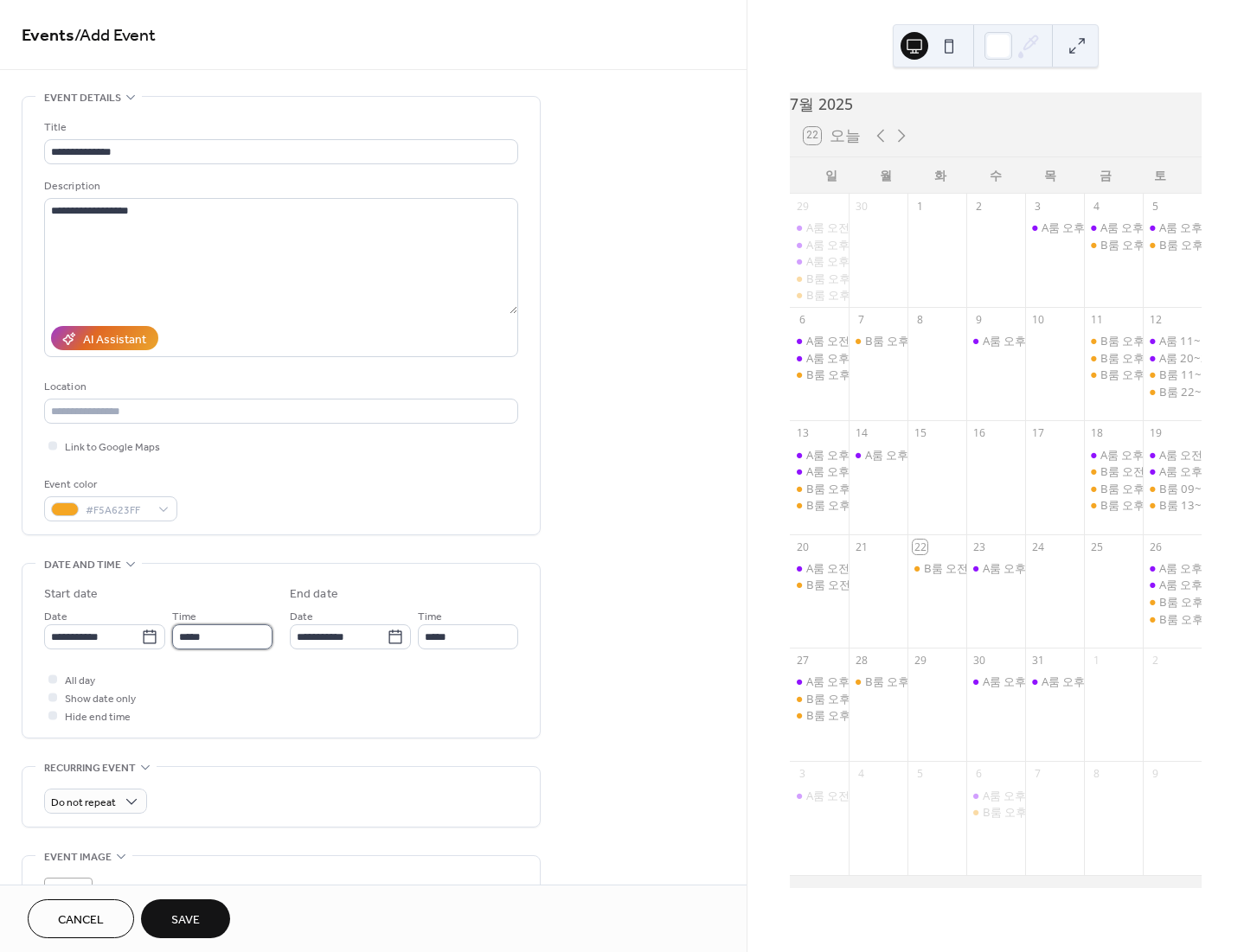 click on "*****" at bounding box center (222, 636) 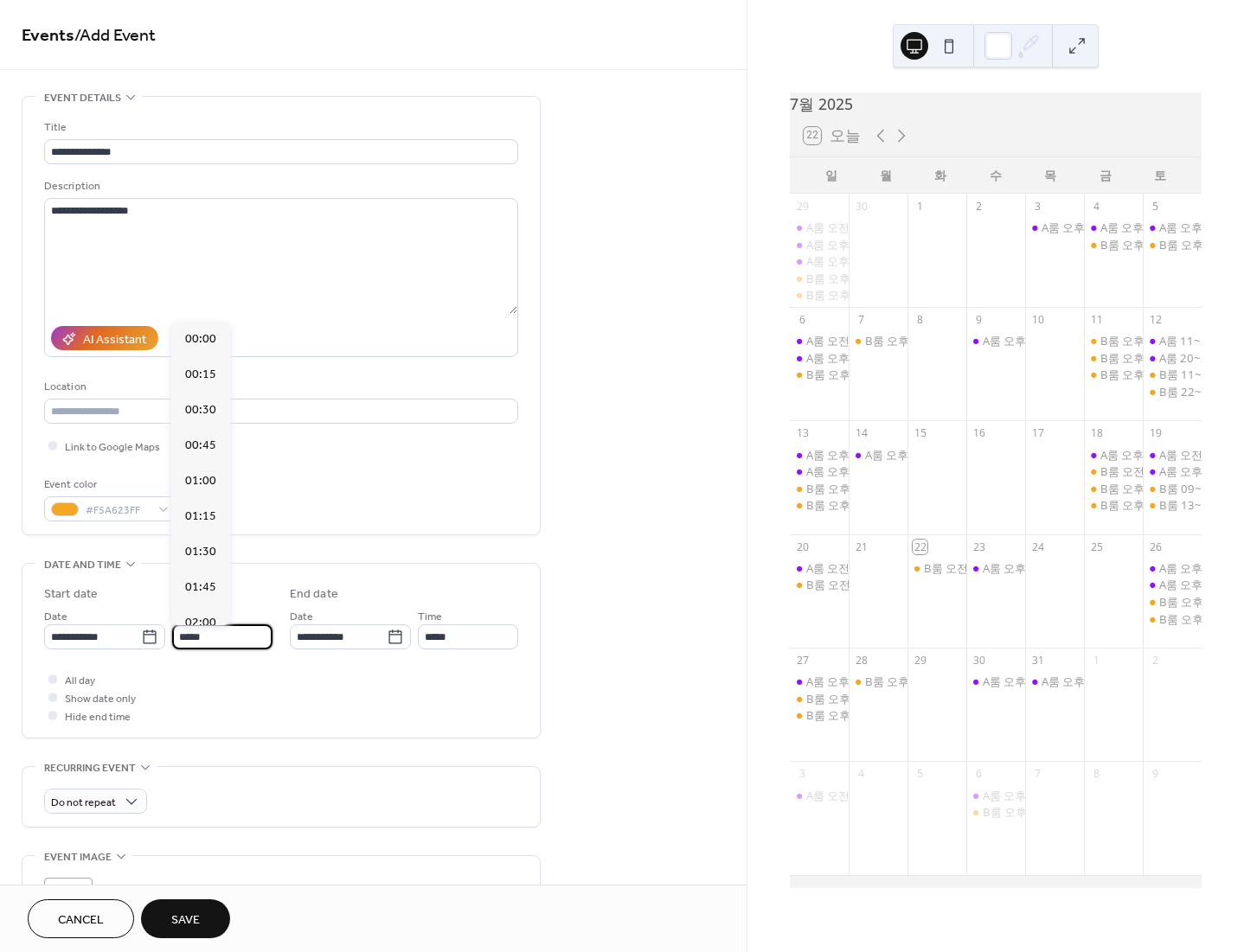 scroll, scrollTop: 0, scrollLeft: 0, axis: both 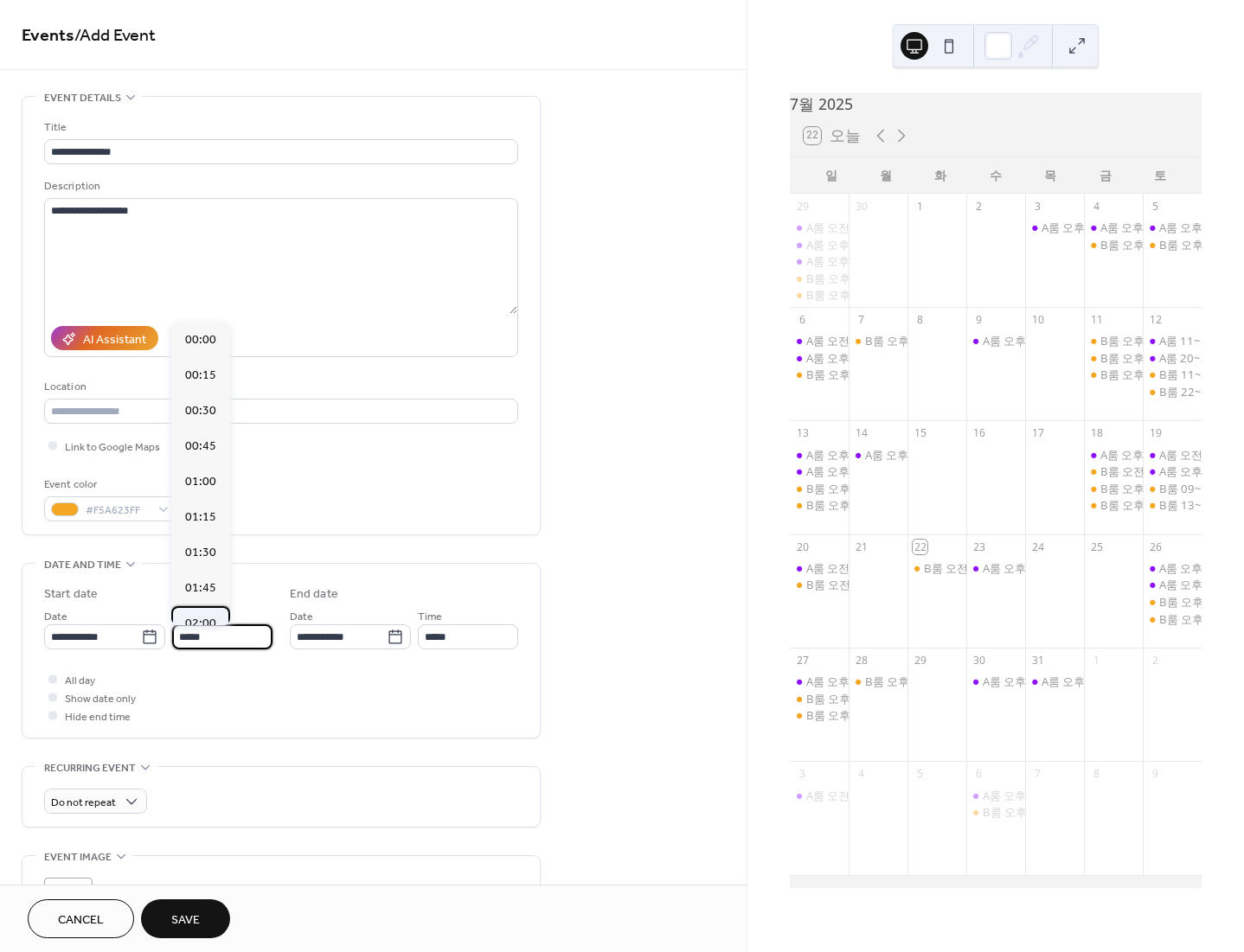 click on "02:00" at bounding box center [201, 623] 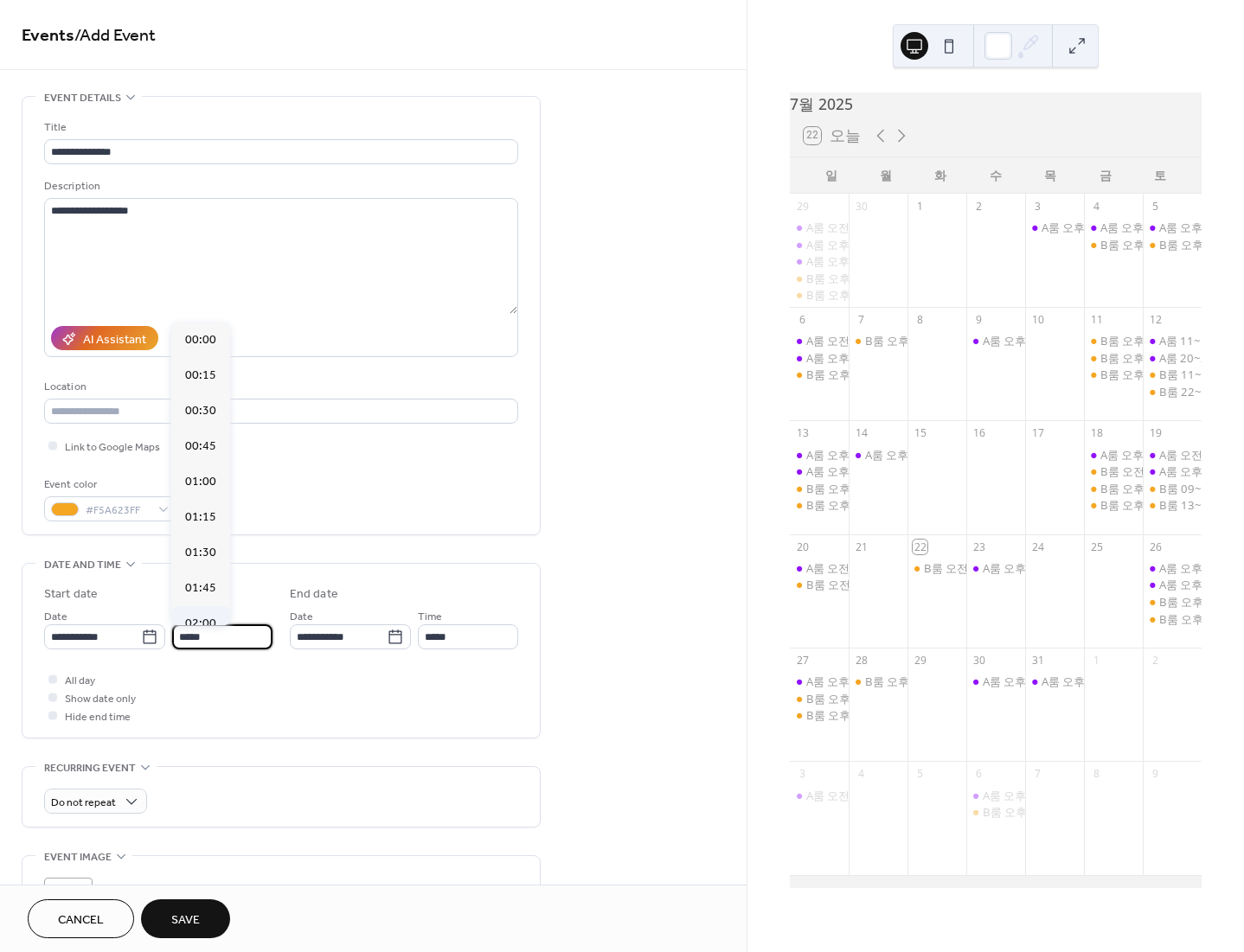 type on "*****" 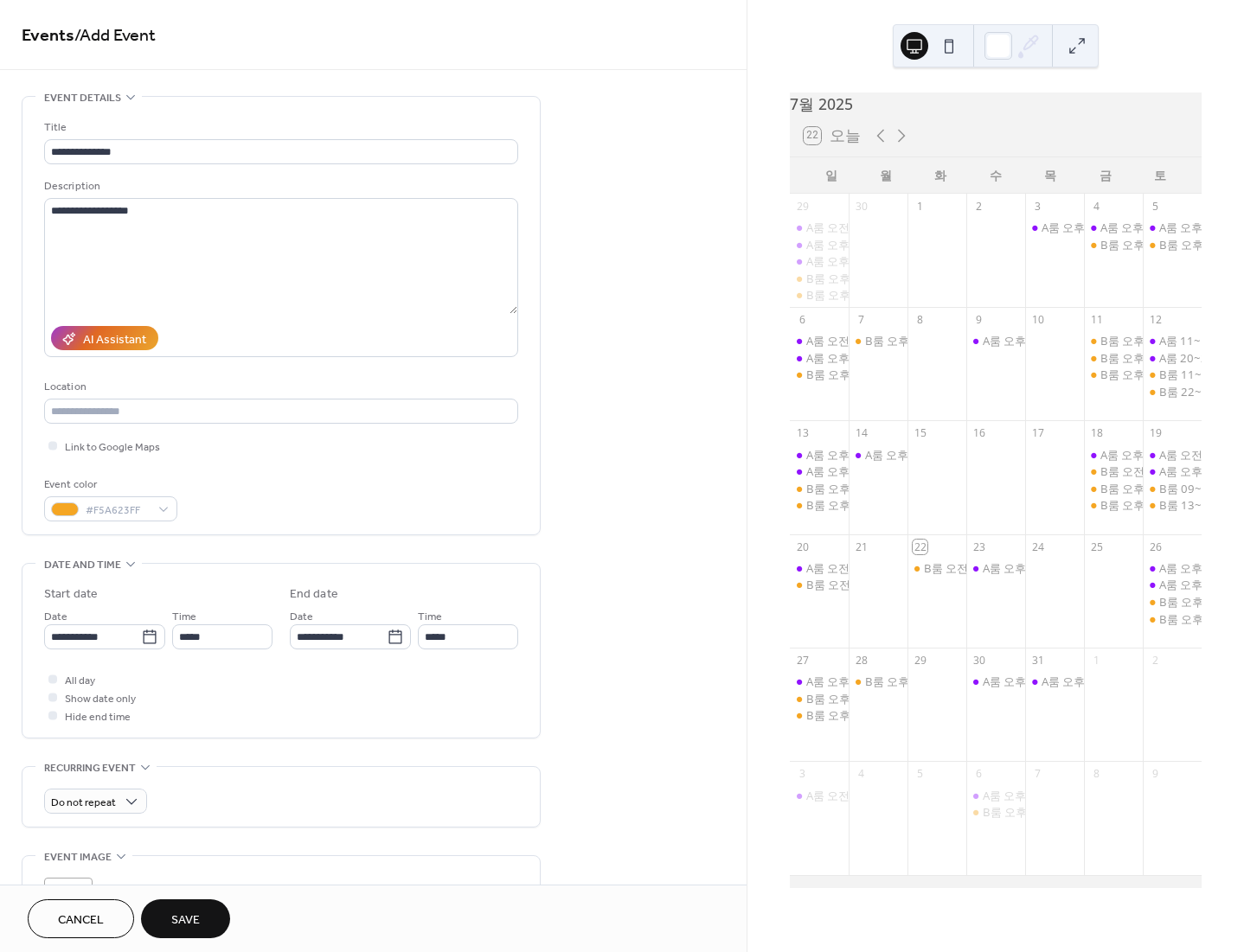 click on "Time" at bounding box center [430, 617] 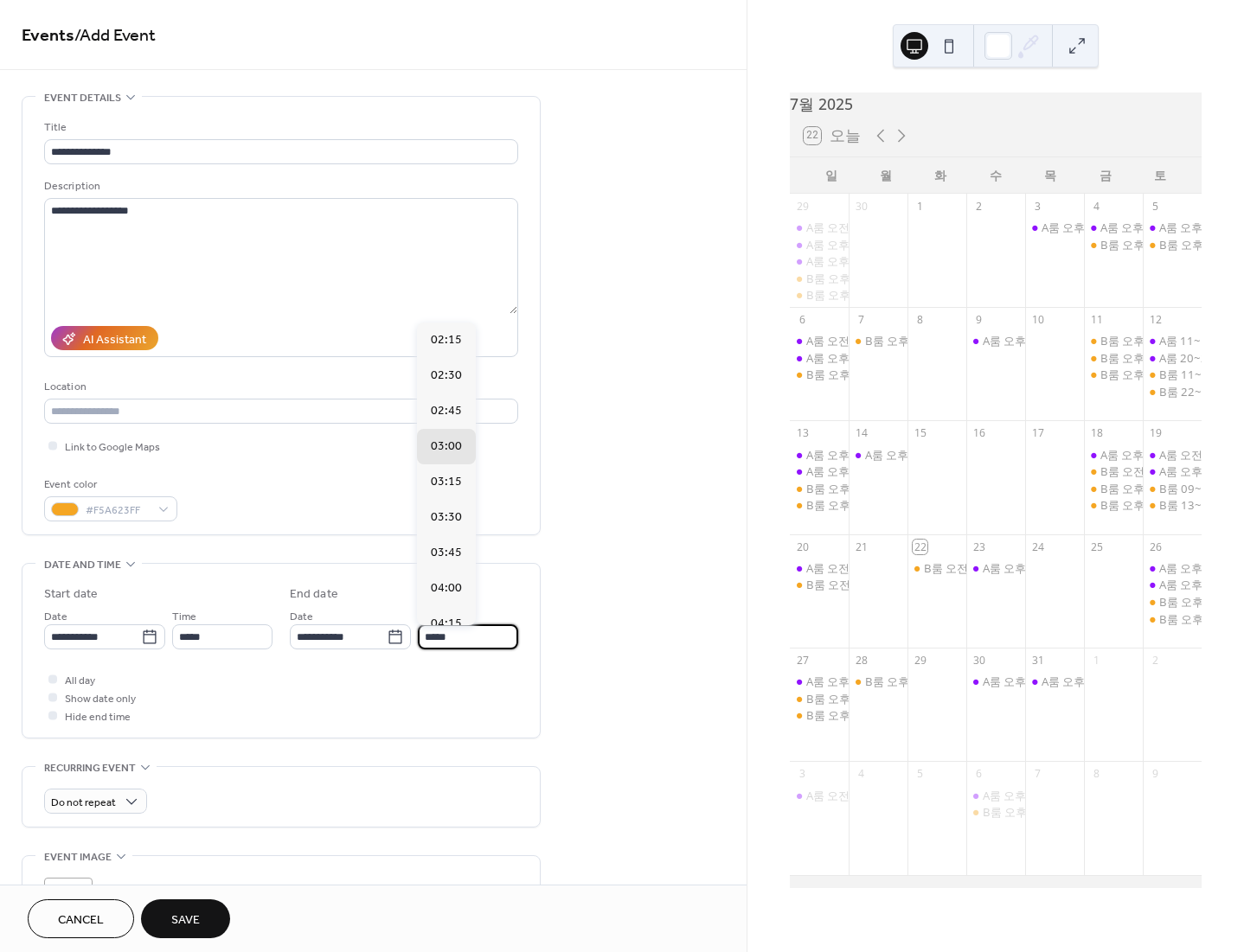 click on "*****" at bounding box center (468, 636) 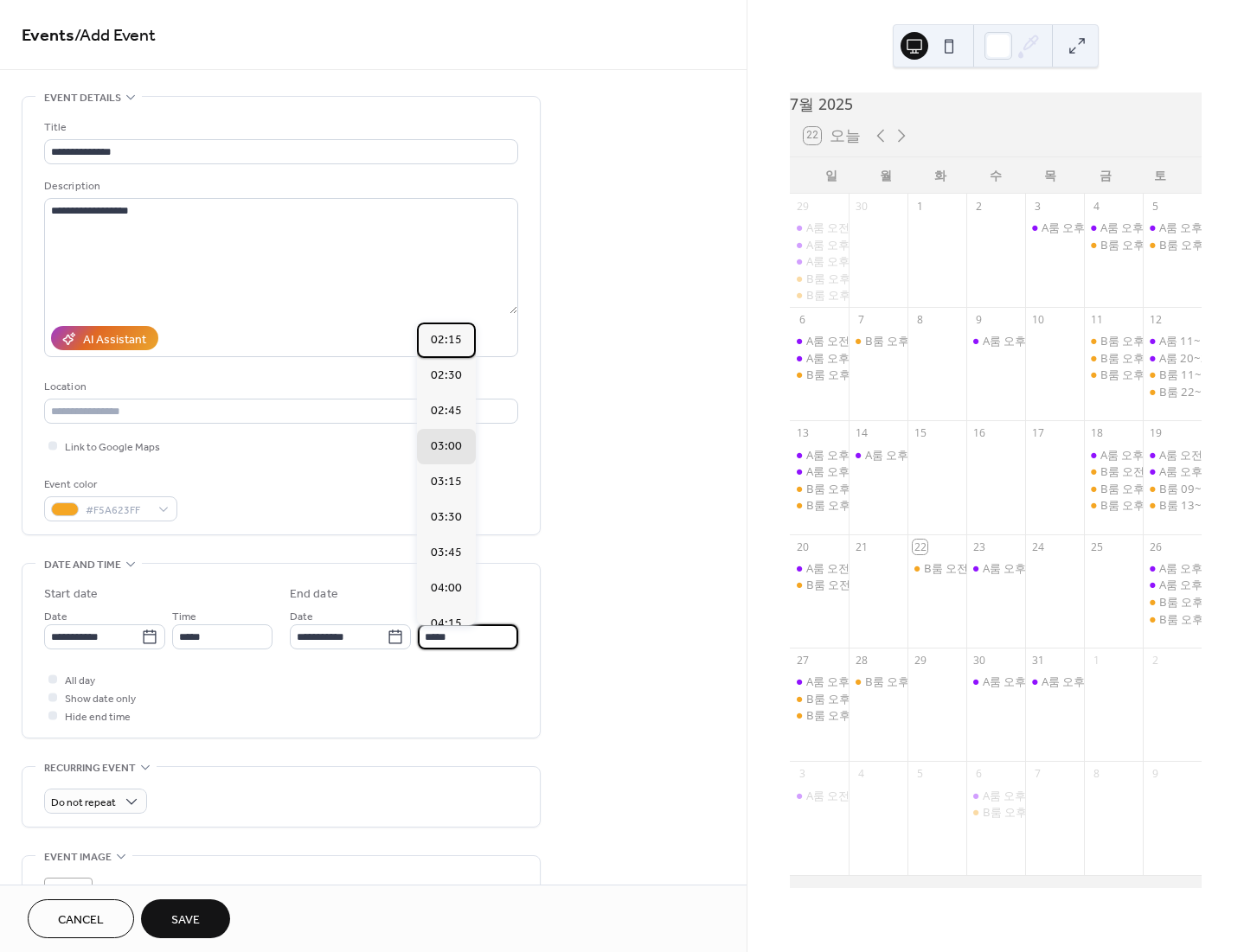 click on "02:15" at bounding box center [446, 340] 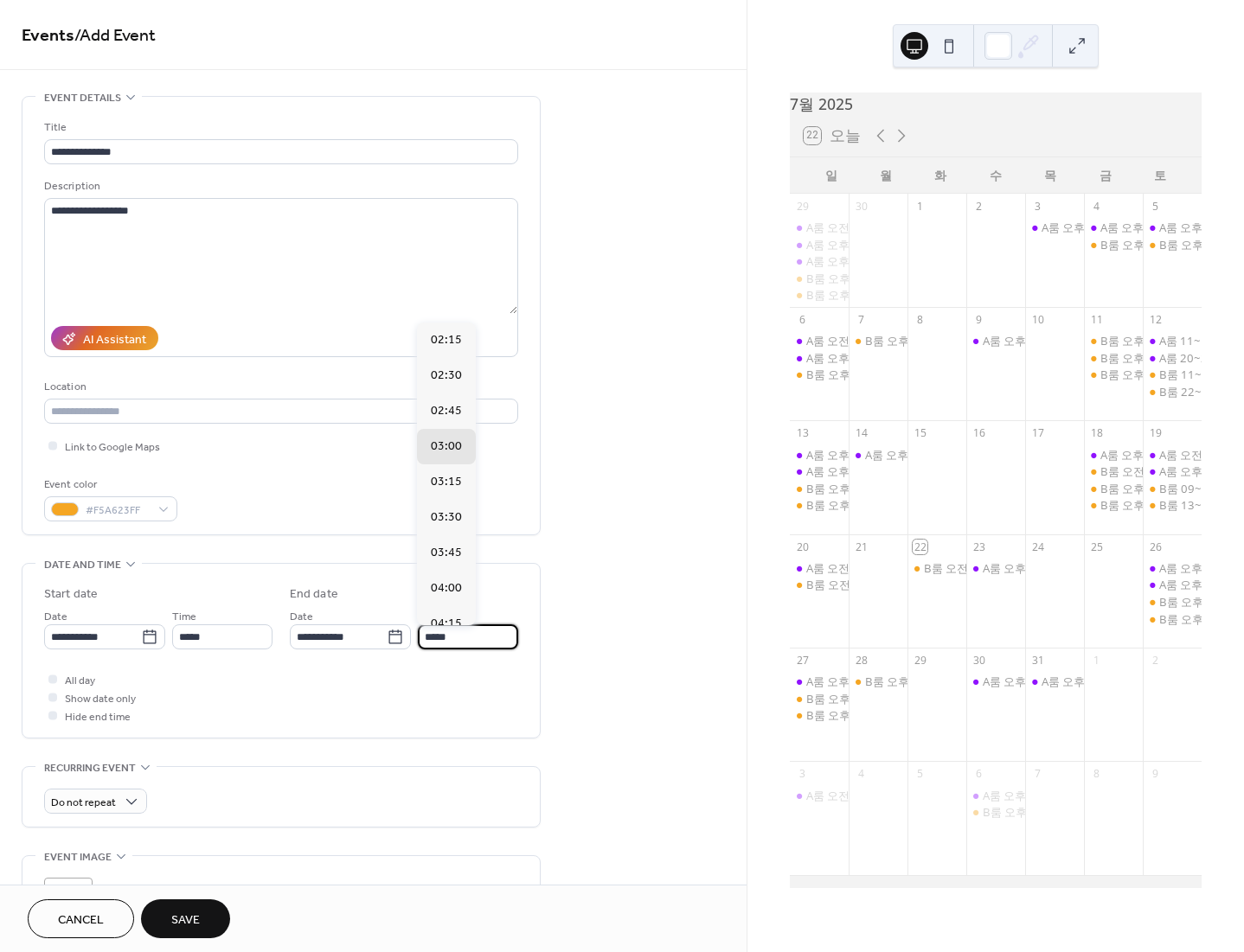 type on "*****" 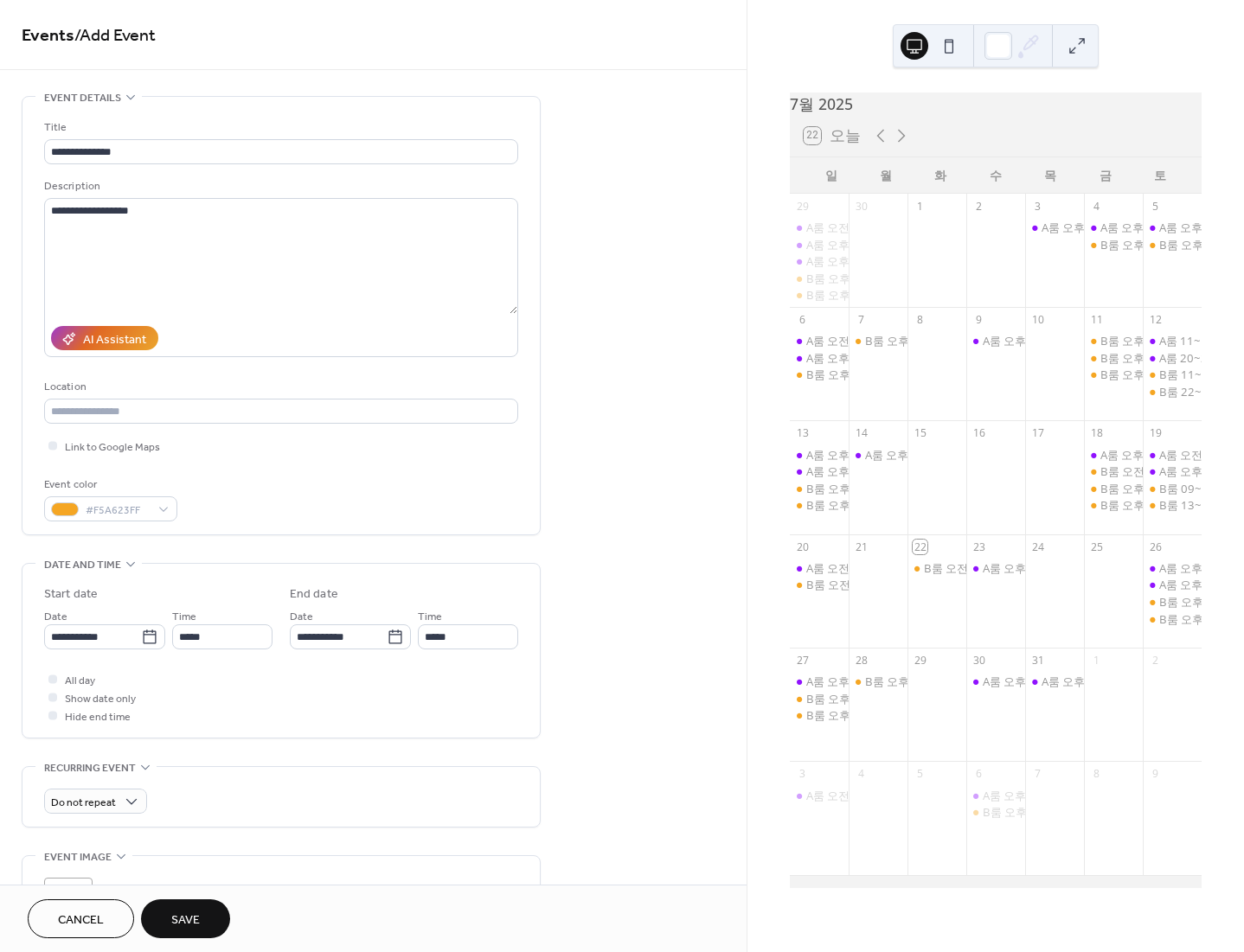 click on "Save" at bounding box center (185, 918) 